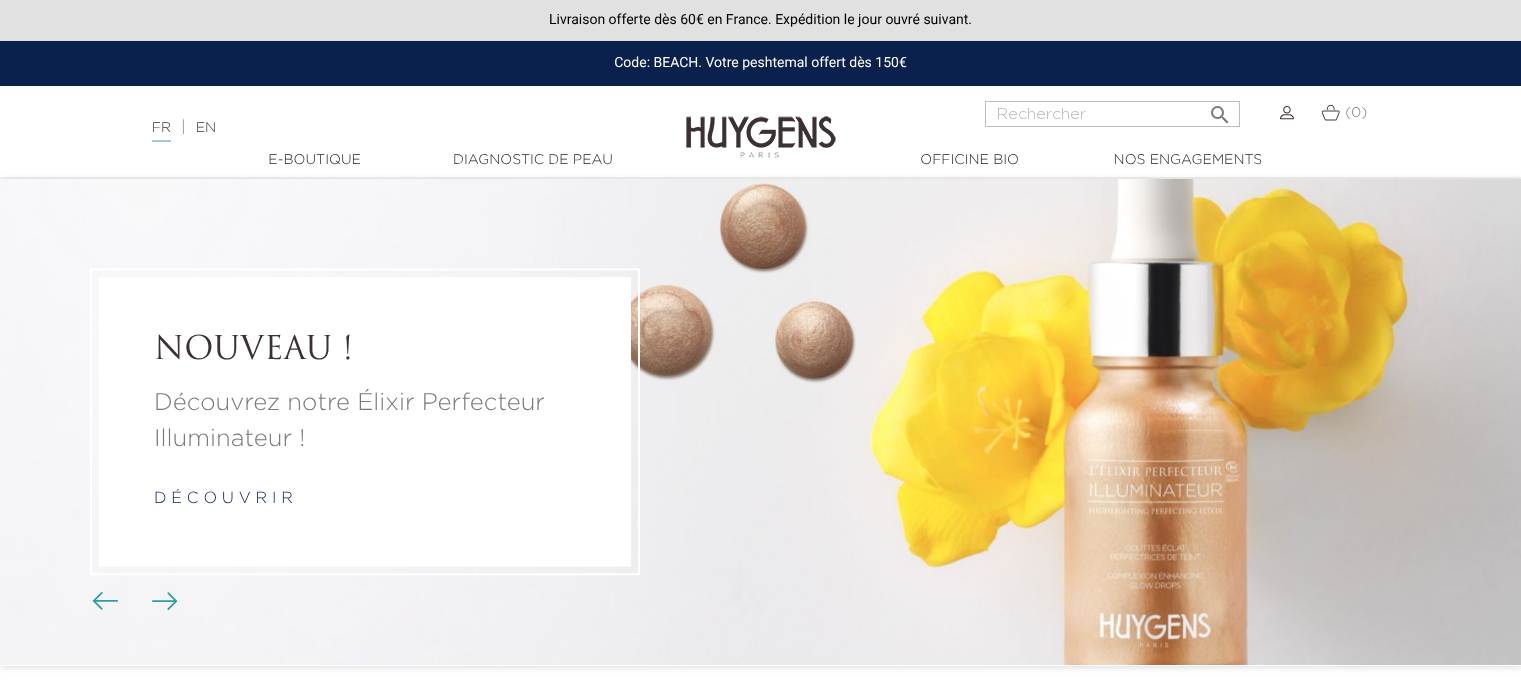 scroll, scrollTop: 0, scrollLeft: 0, axis: both 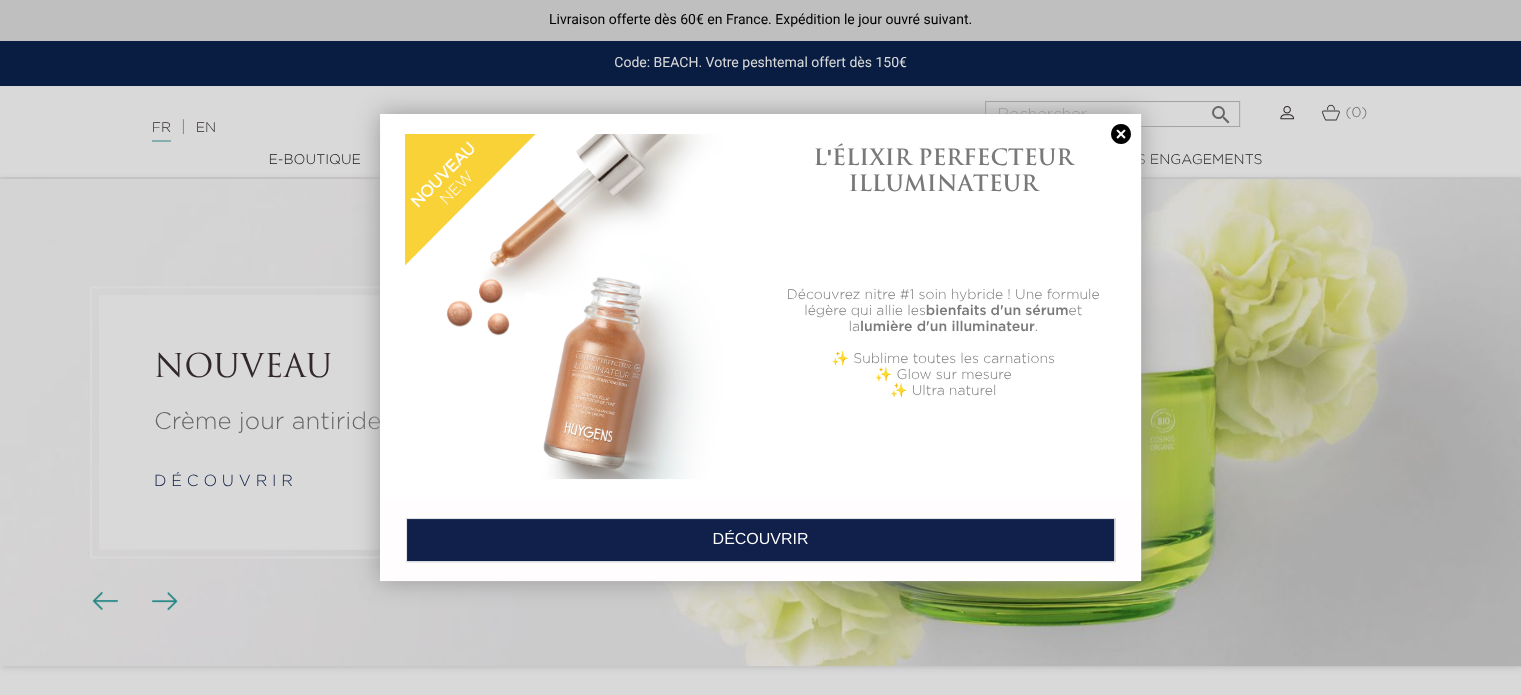 click at bounding box center (1121, 134) 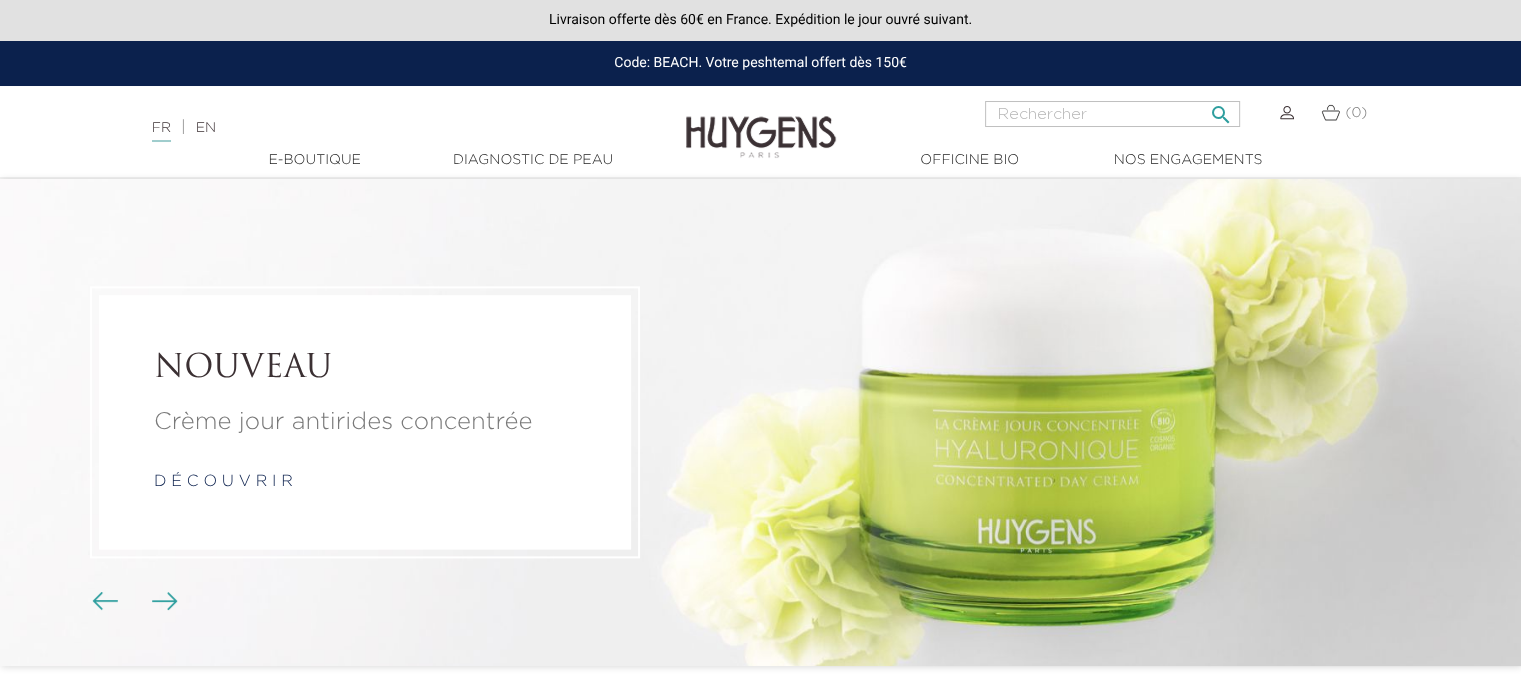 click at bounding box center [1112, 114] 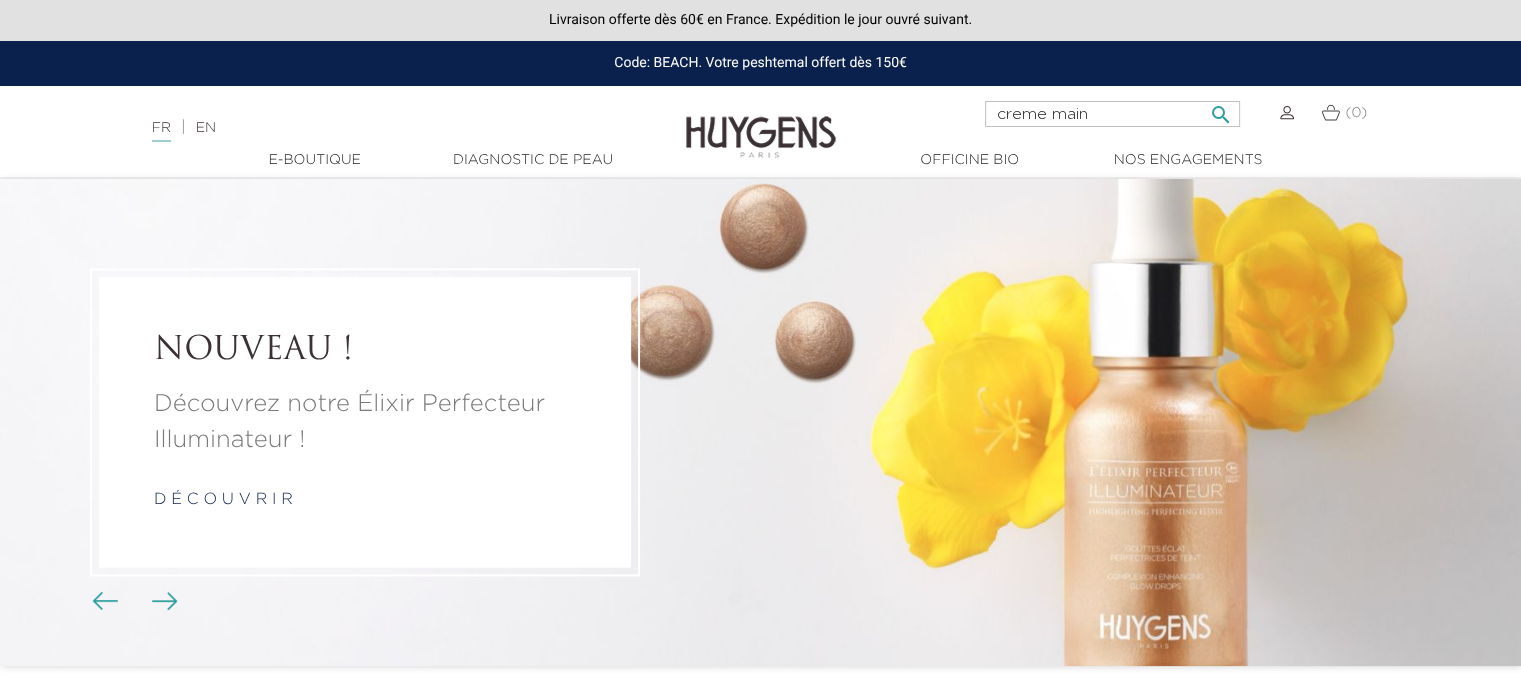 type on "creme main" 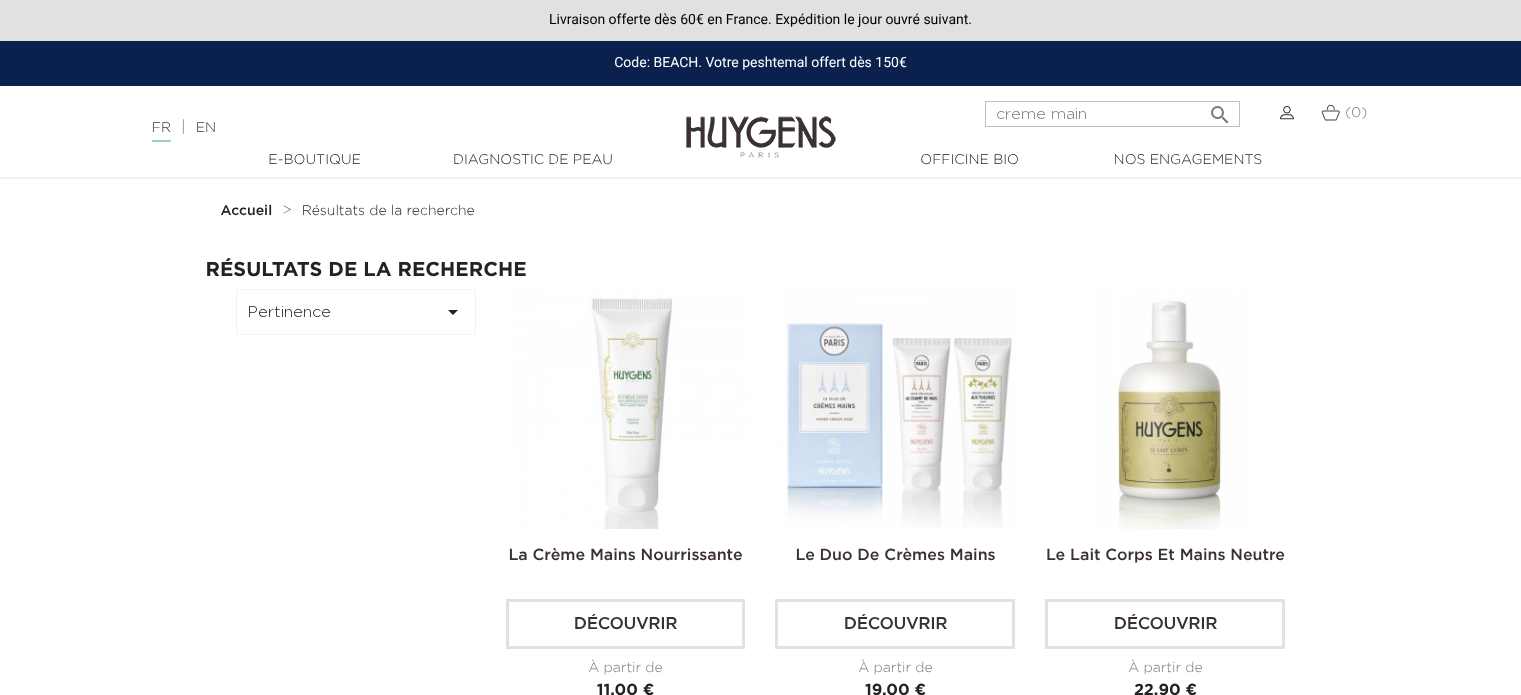 scroll, scrollTop: 0, scrollLeft: 0, axis: both 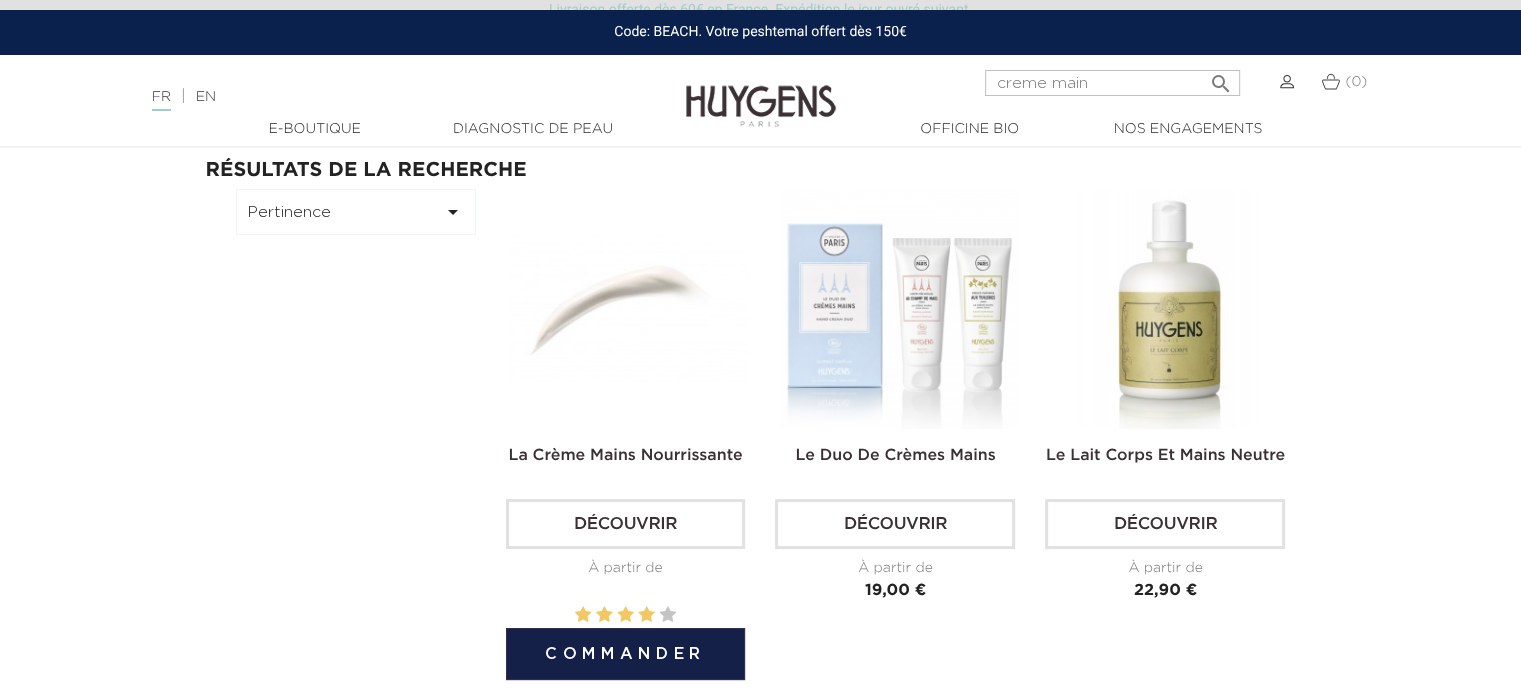 click on "Découvrir" at bounding box center [626, 524] 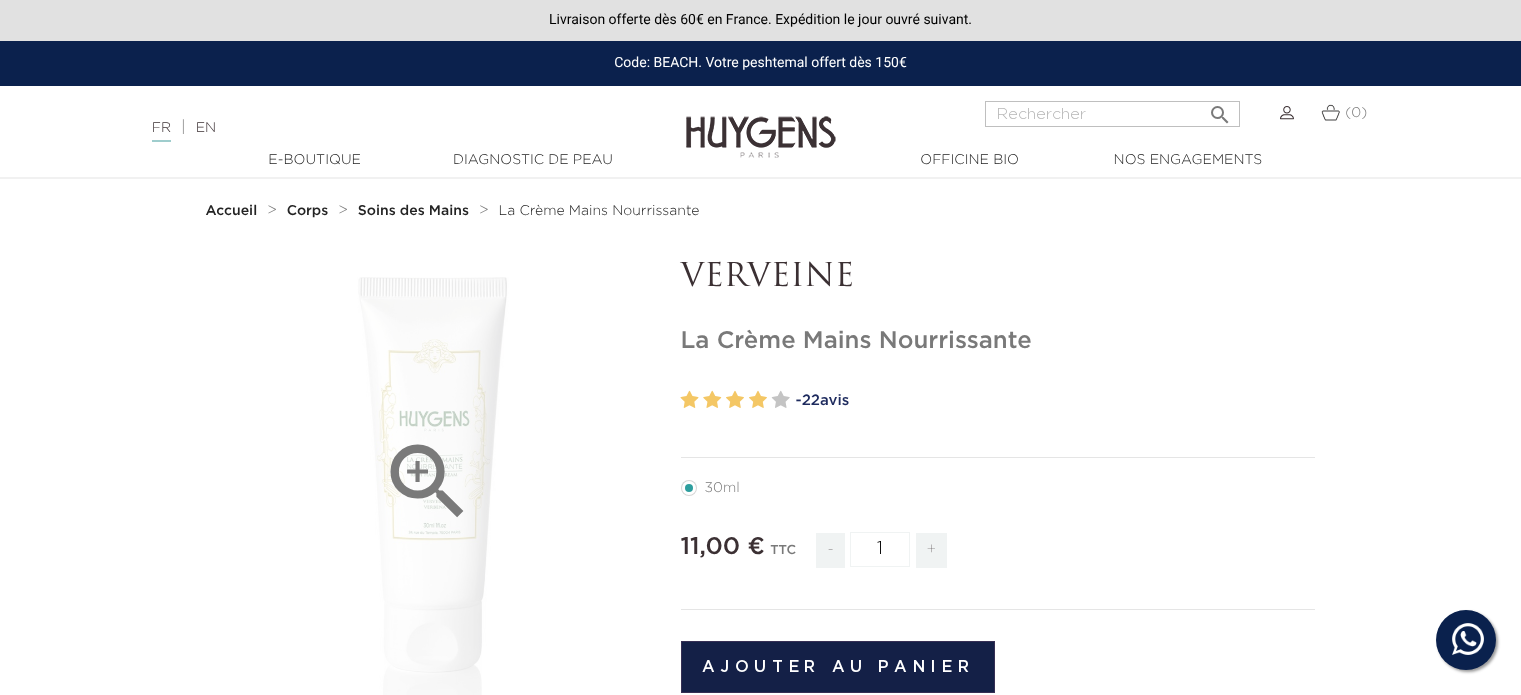 scroll, scrollTop: 0, scrollLeft: 0, axis: both 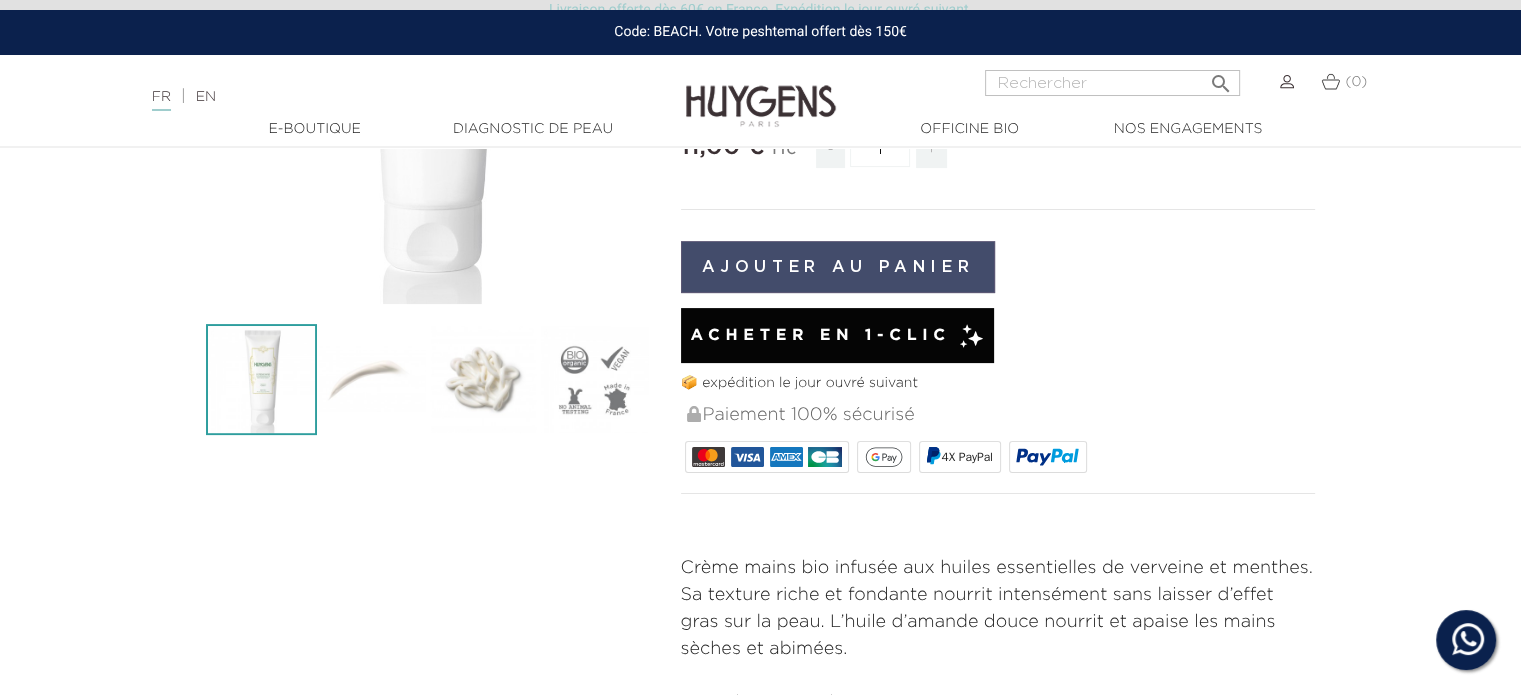 click on "Ajouter au panier" at bounding box center [838, 267] 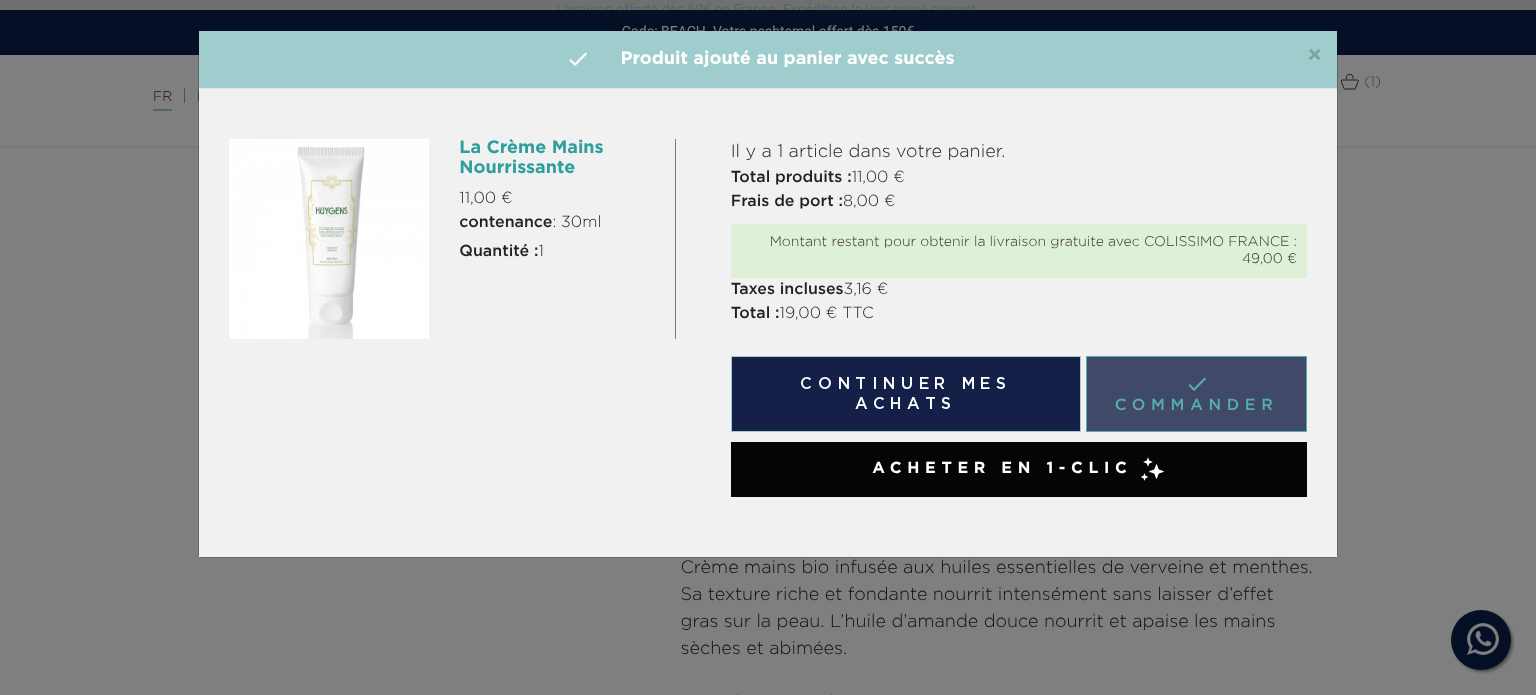 click on " Commander" at bounding box center (1196, 394) 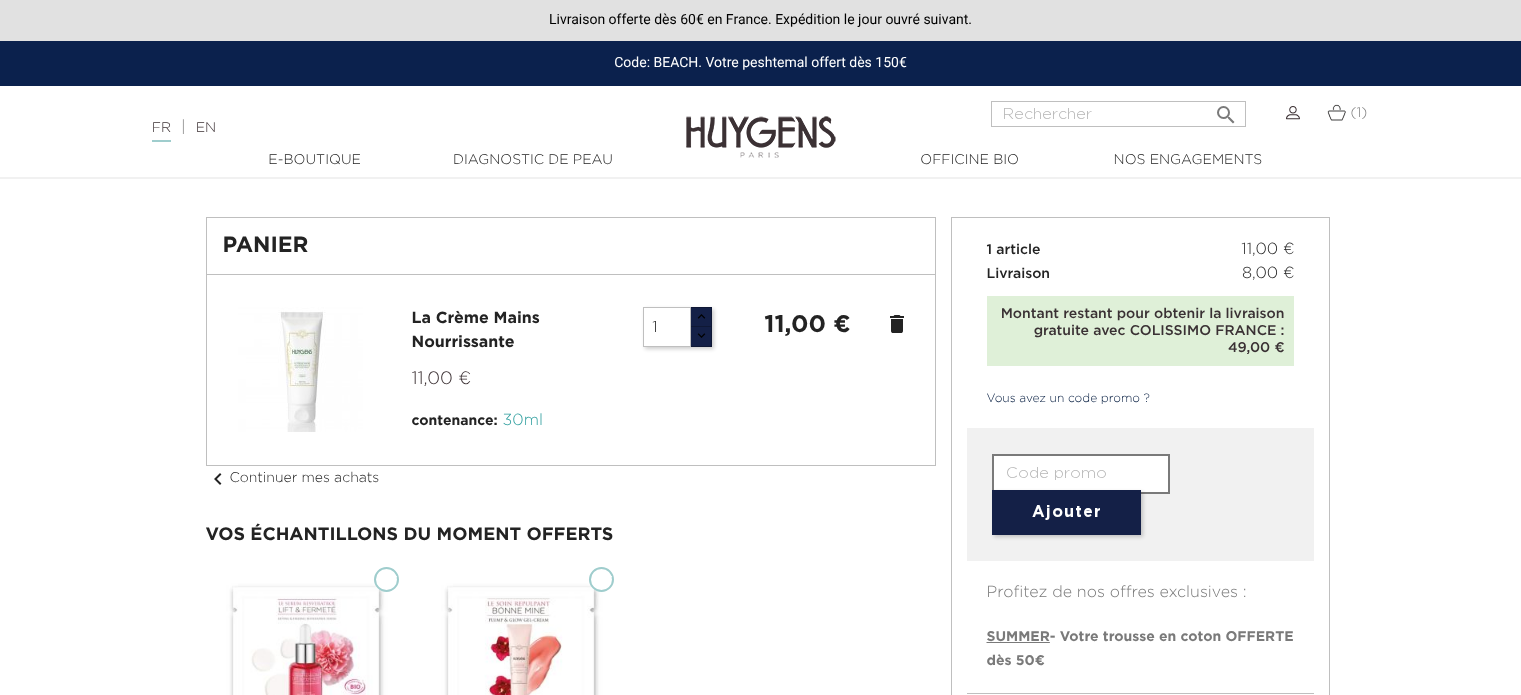 scroll, scrollTop: 0, scrollLeft: 0, axis: both 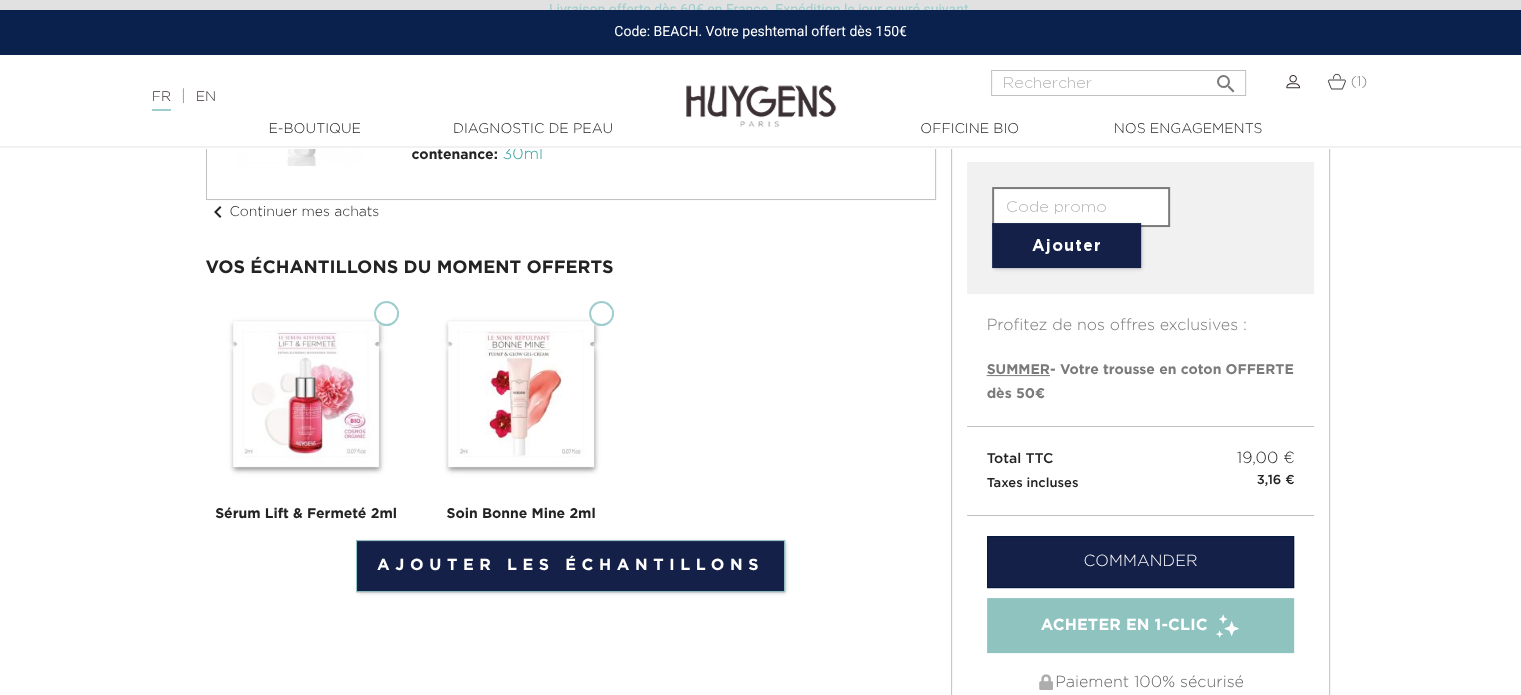 click on "Sérum Lift & Fermeté 2ml" at bounding box center [386, 313] 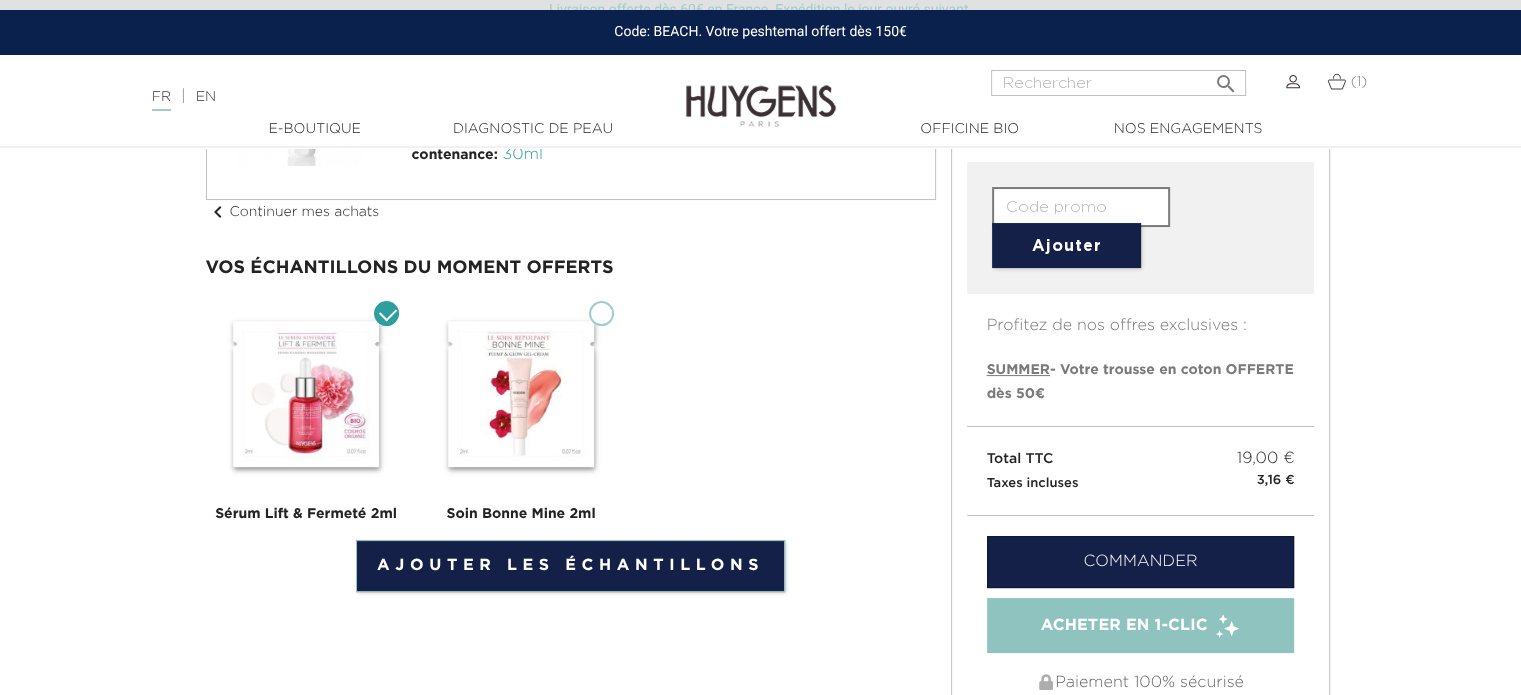 click on "Soin Bonne Mine 2ml" at bounding box center (601, 313) 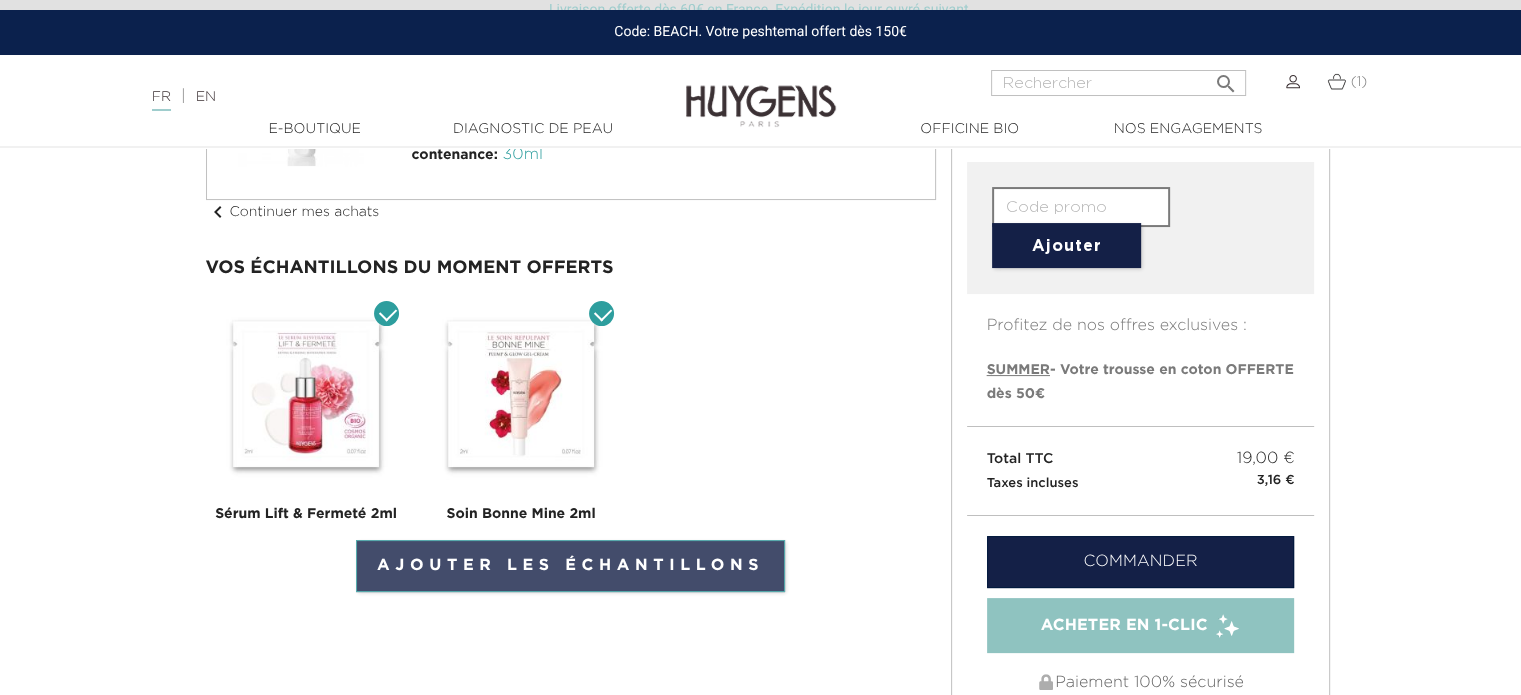 click on "Ajouter les échantillons" at bounding box center [570, 566] 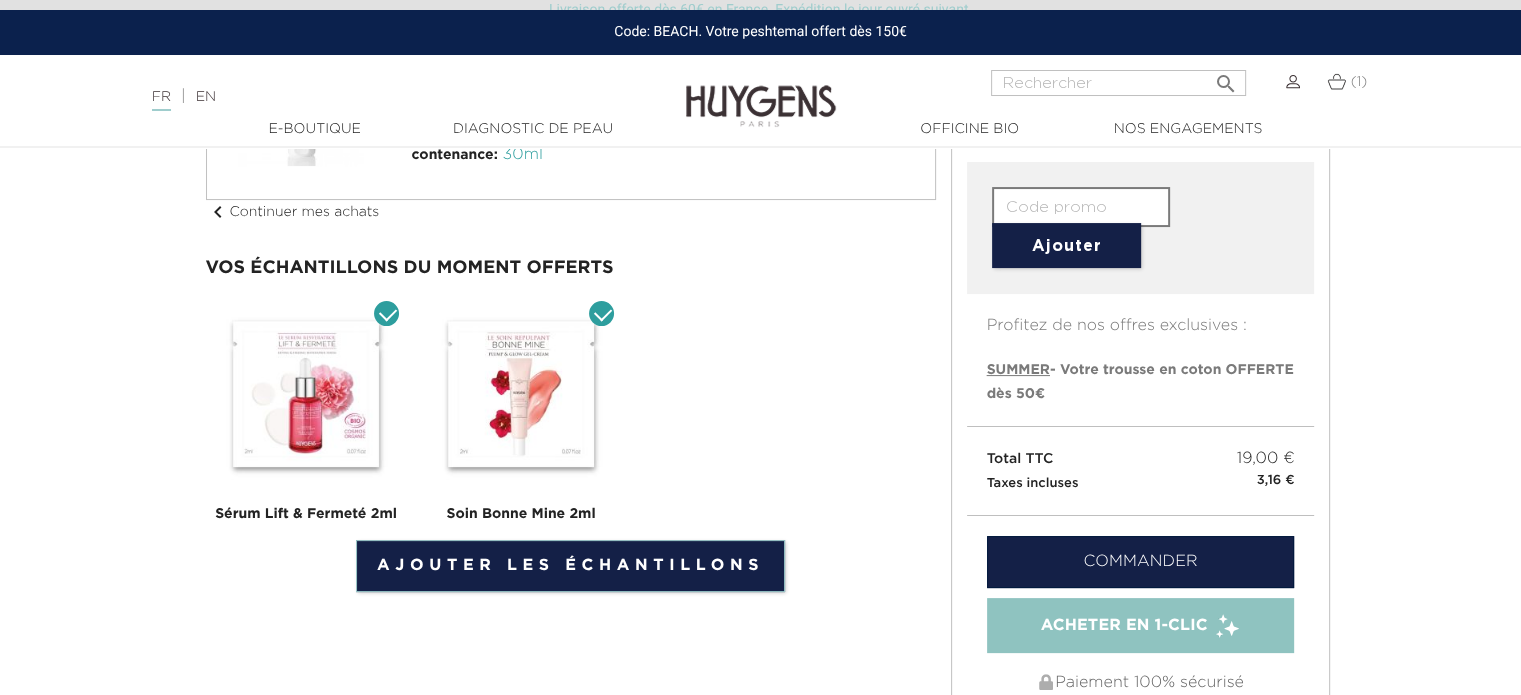 scroll, scrollTop: 0, scrollLeft: 0, axis: both 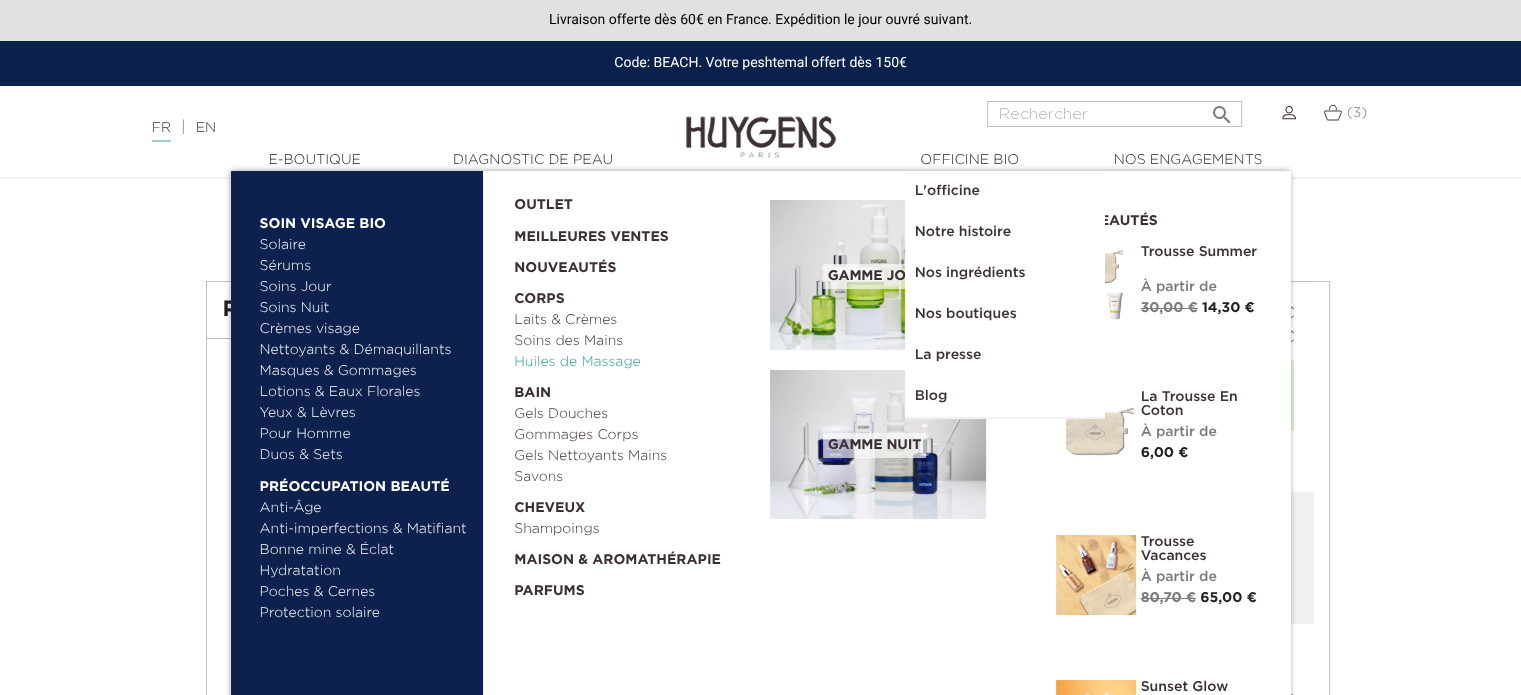 click on "Huiles de Massage" at bounding box center [635, 362] 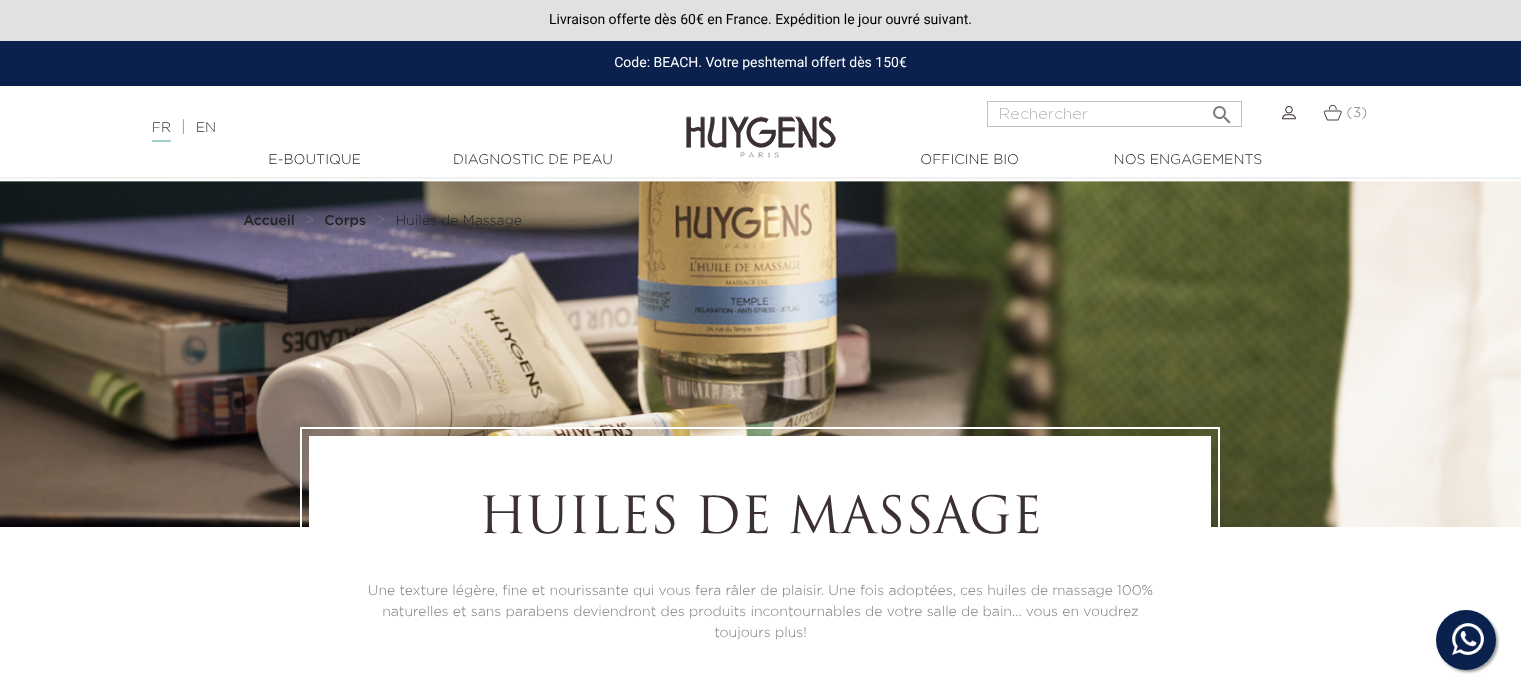 scroll, scrollTop: 0, scrollLeft: 0, axis: both 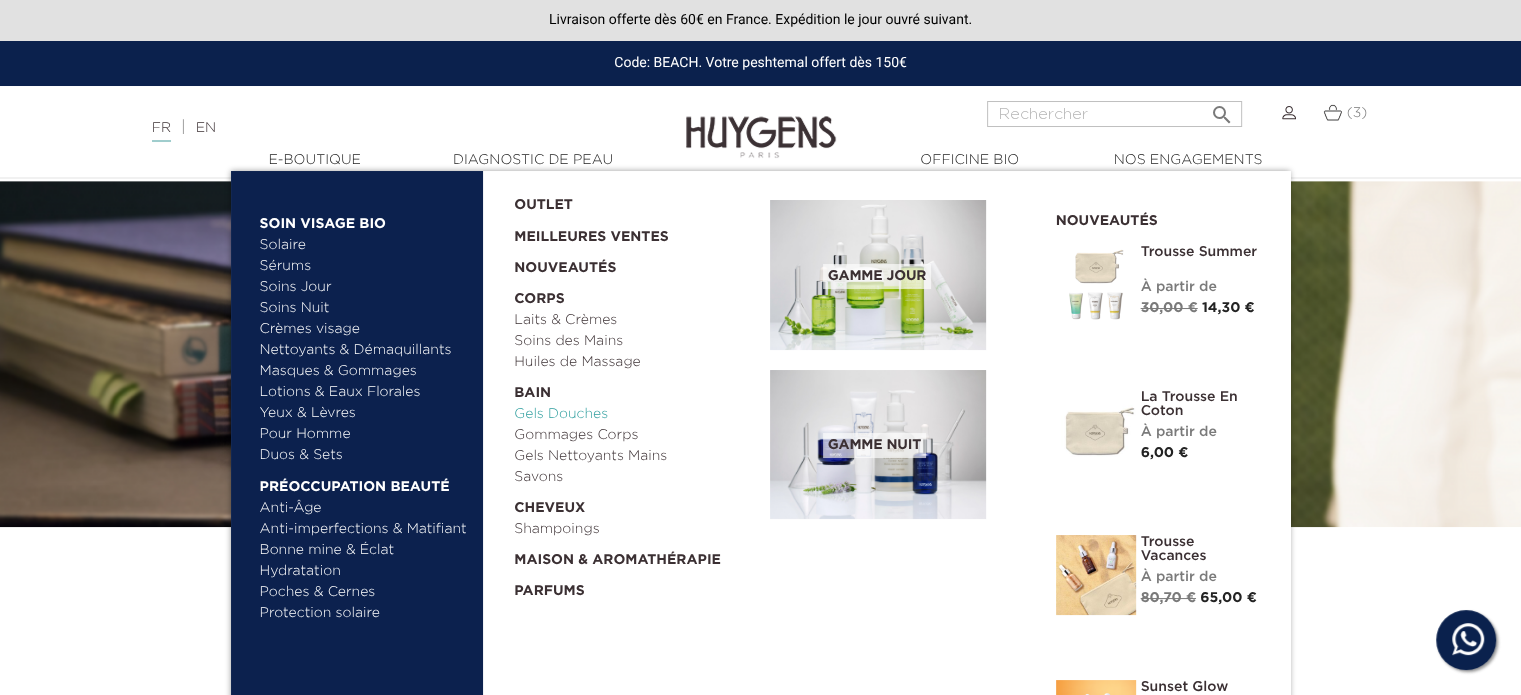 click on "Gels Douches" at bounding box center [635, 414] 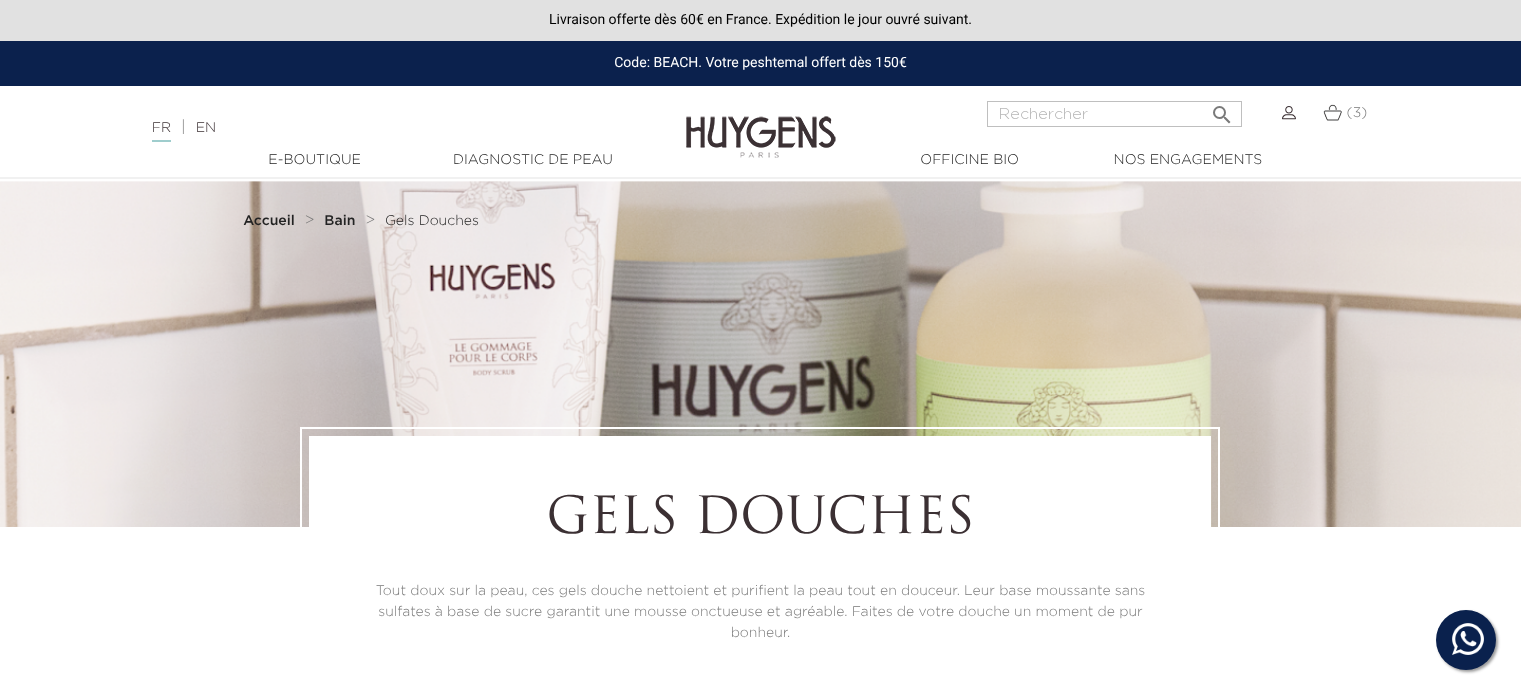 scroll, scrollTop: 0, scrollLeft: 0, axis: both 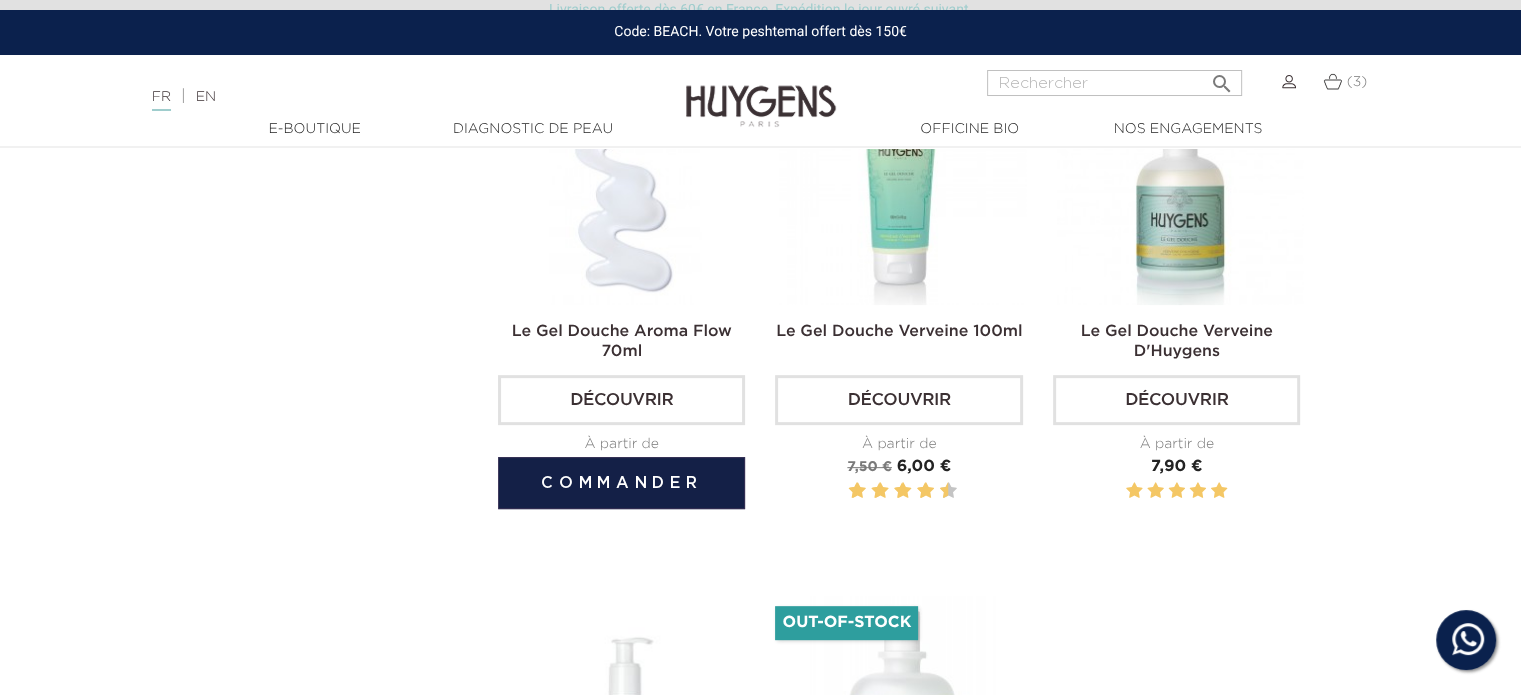 click on "Découvrir" at bounding box center (621, 400) 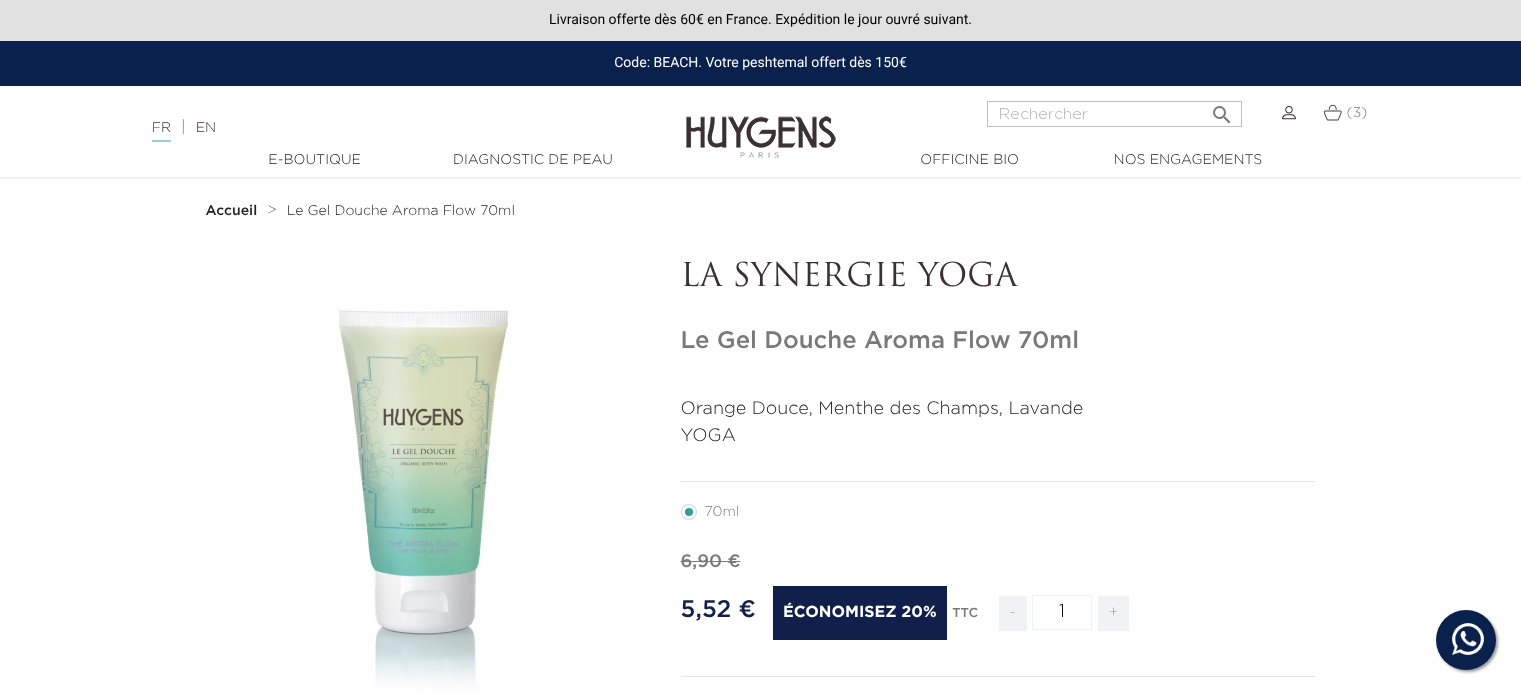 scroll, scrollTop: 0, scrollLeft: 0, axis: both 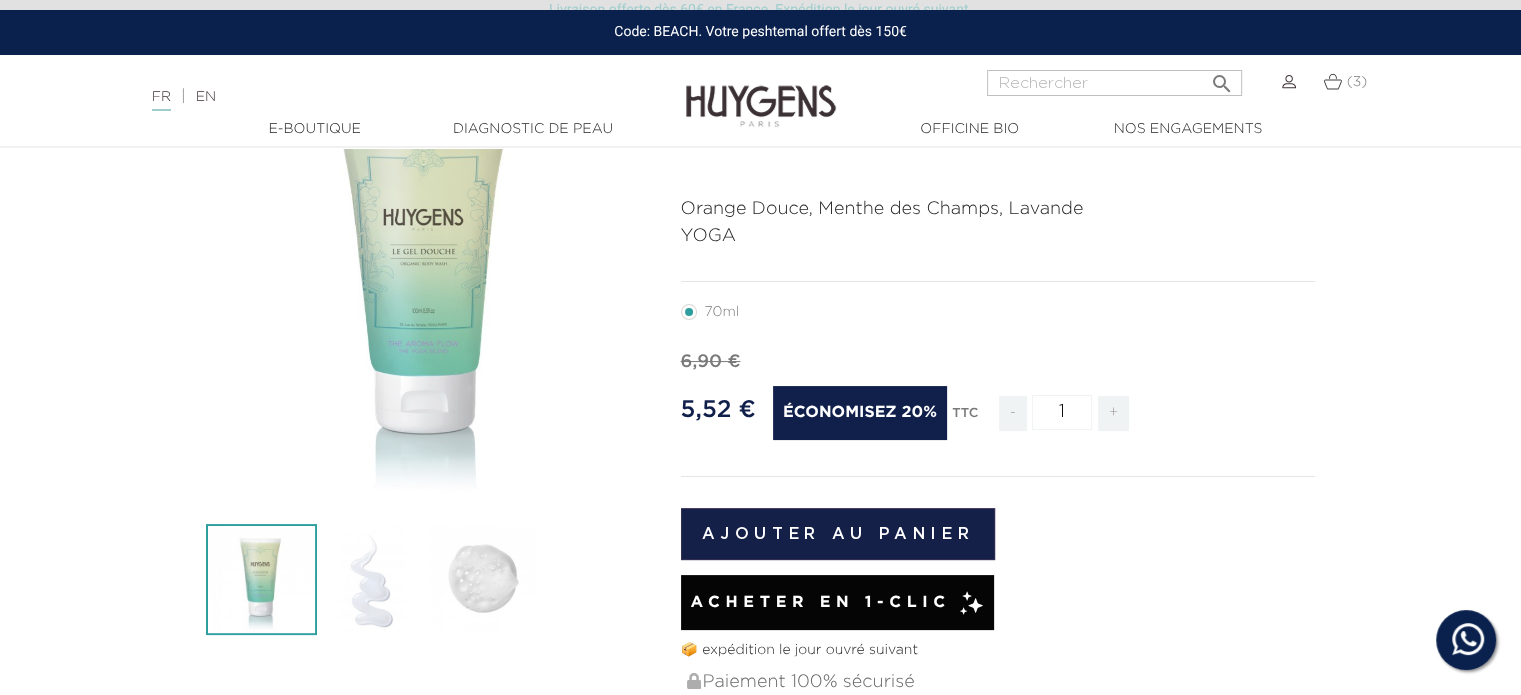 click on "+" at bounding box center (1114, 413) 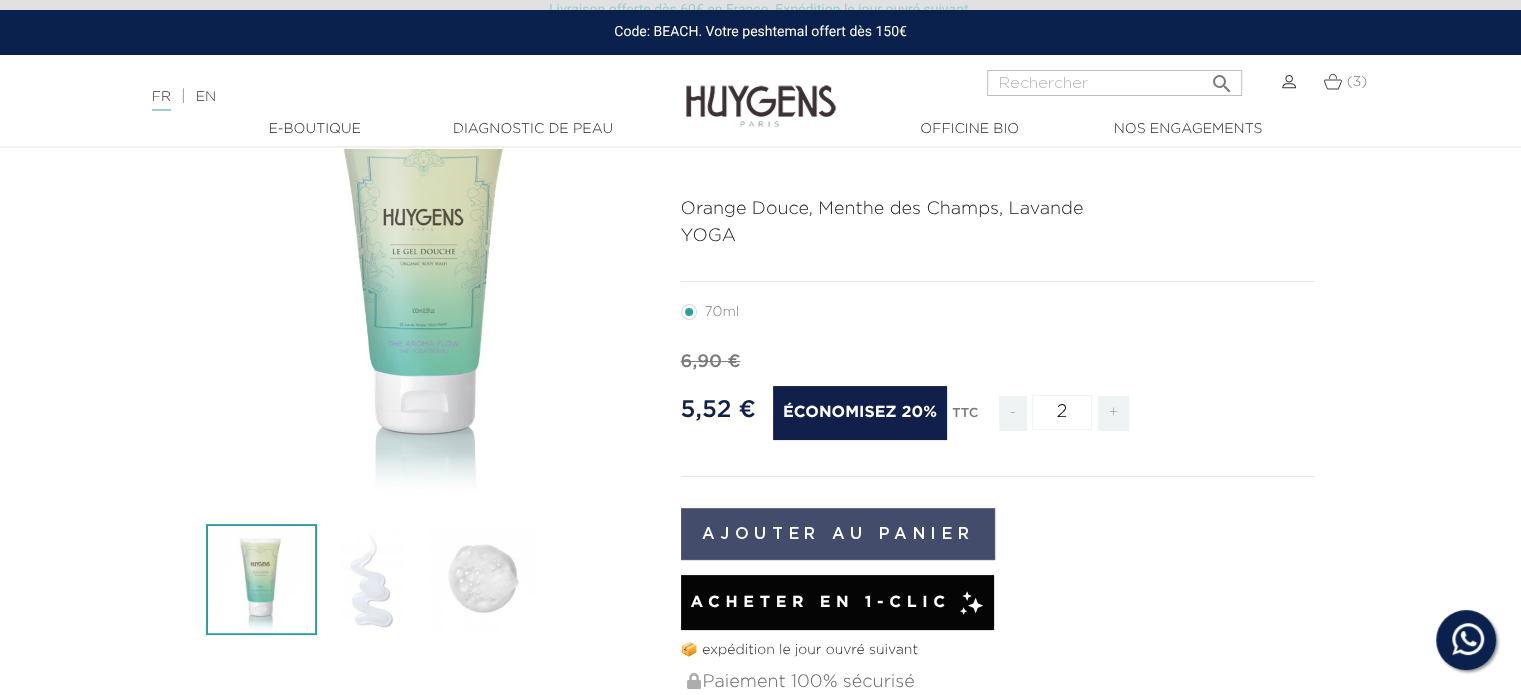 click on "Ajouter au panier" at bounding box center [838, 534] 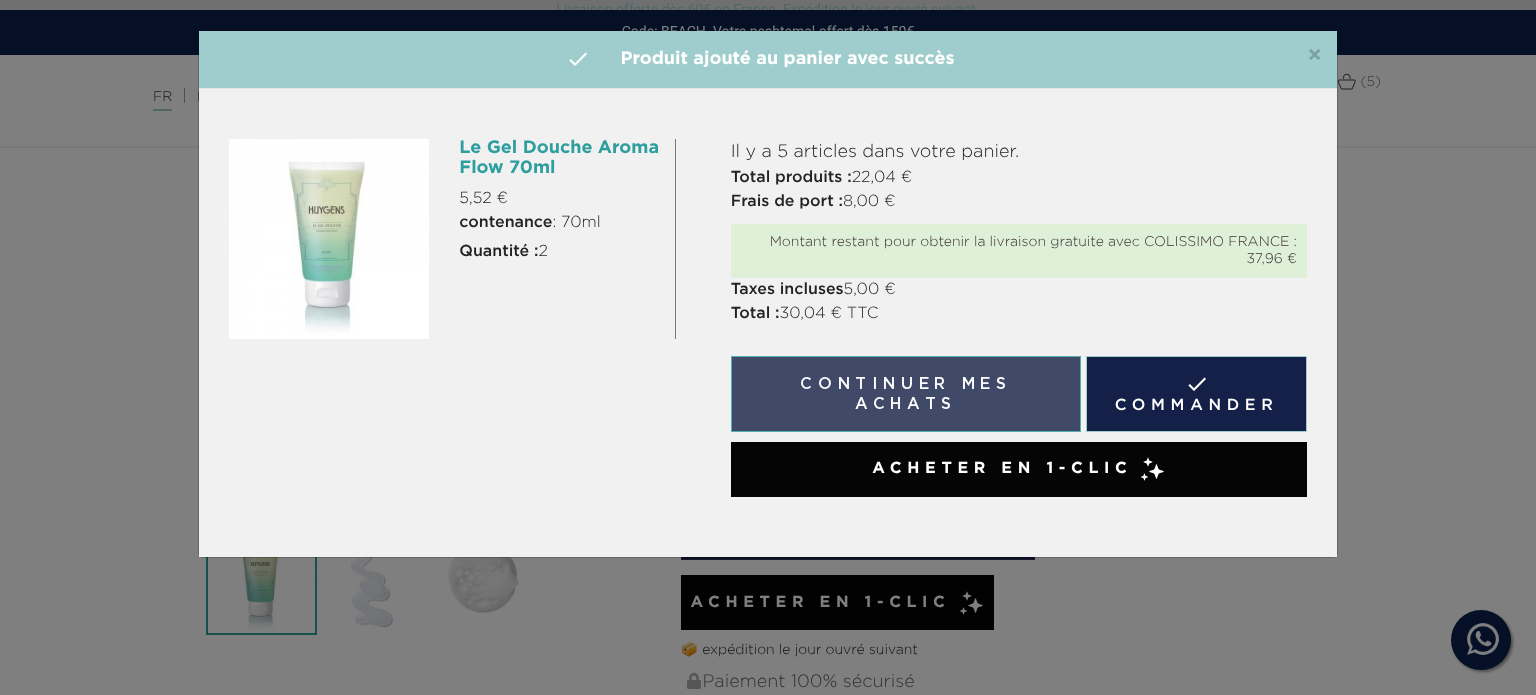 click on "Continuer mes achats" at bounding box center (906, 394) 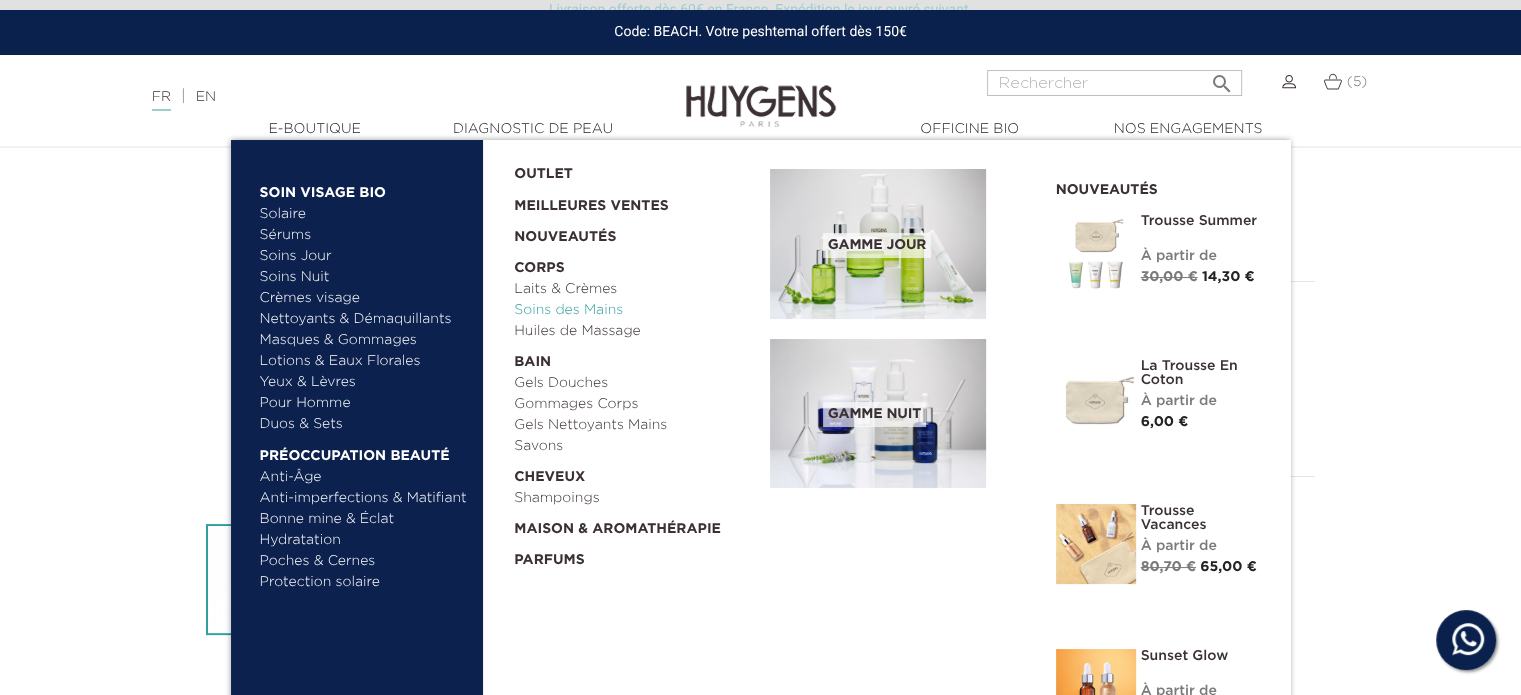 click on "Soins des Mains" at bounding box center (635, 310) 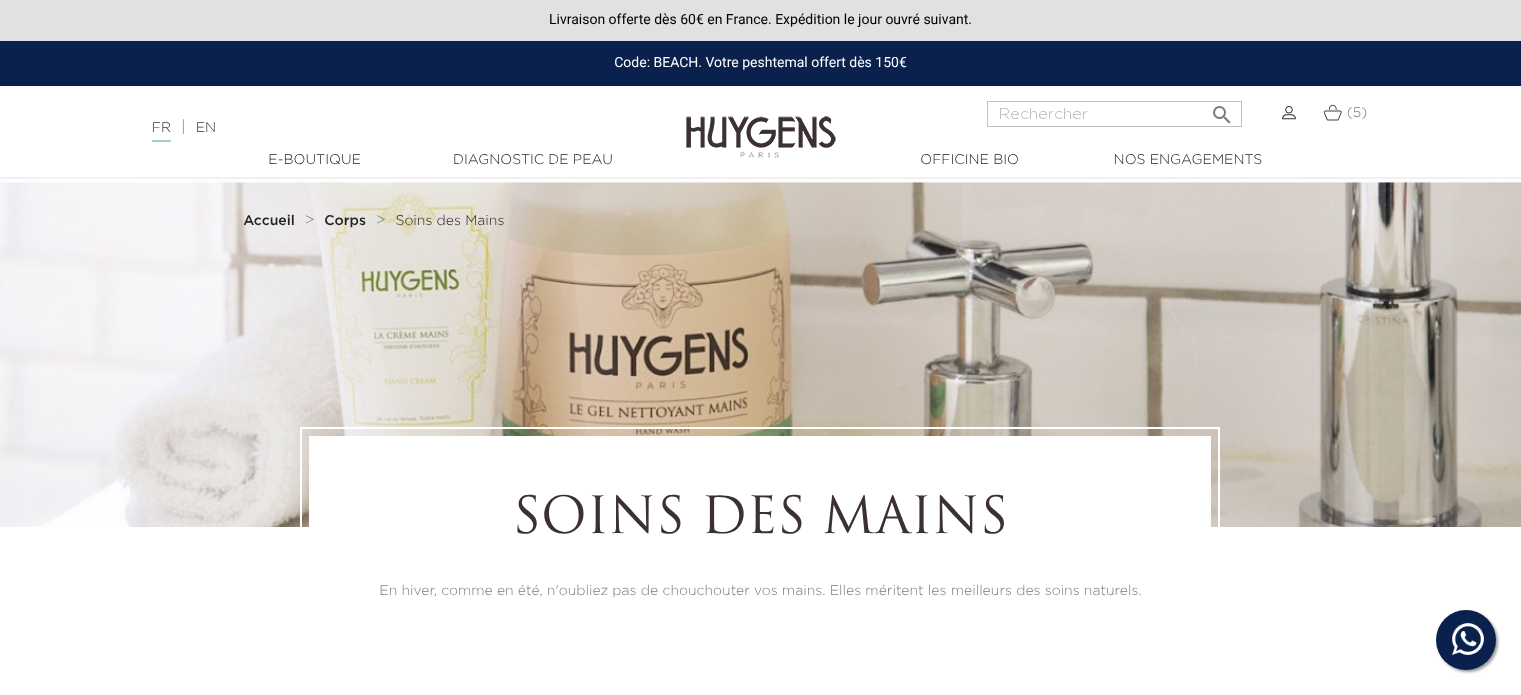 scroll, scrollTop: 0, scrollLeft: 0, axis: both 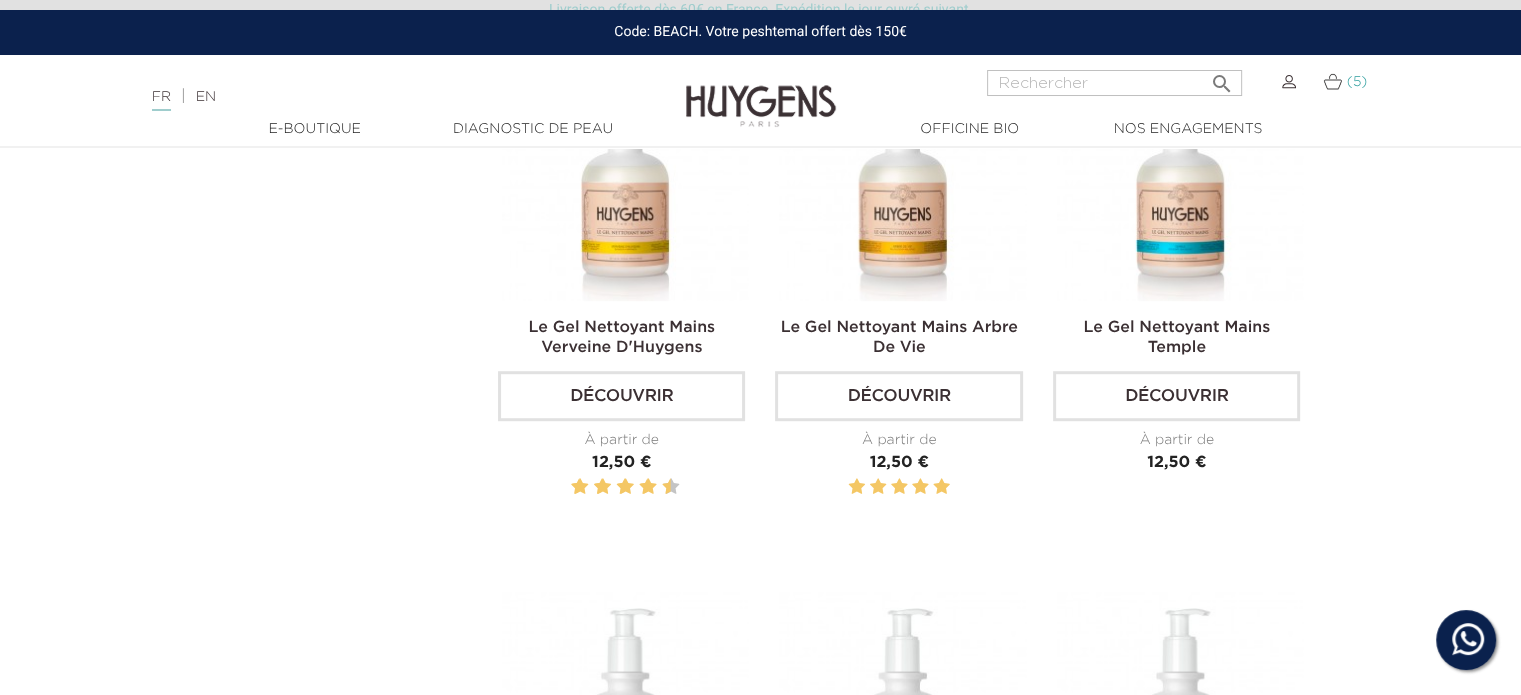 click at bounding box center [1332, 81] 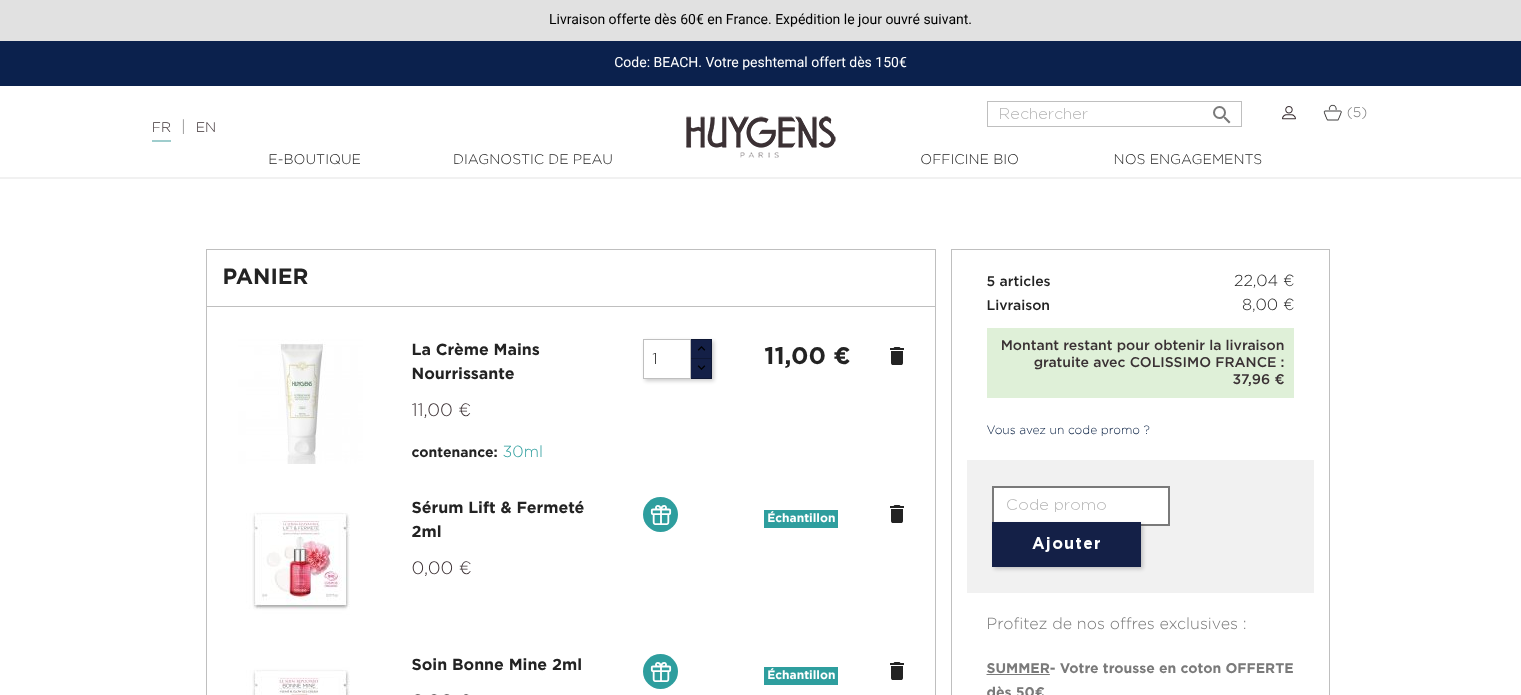 scroll, scrollTop: 0, scrollLeft: 0, axis: both 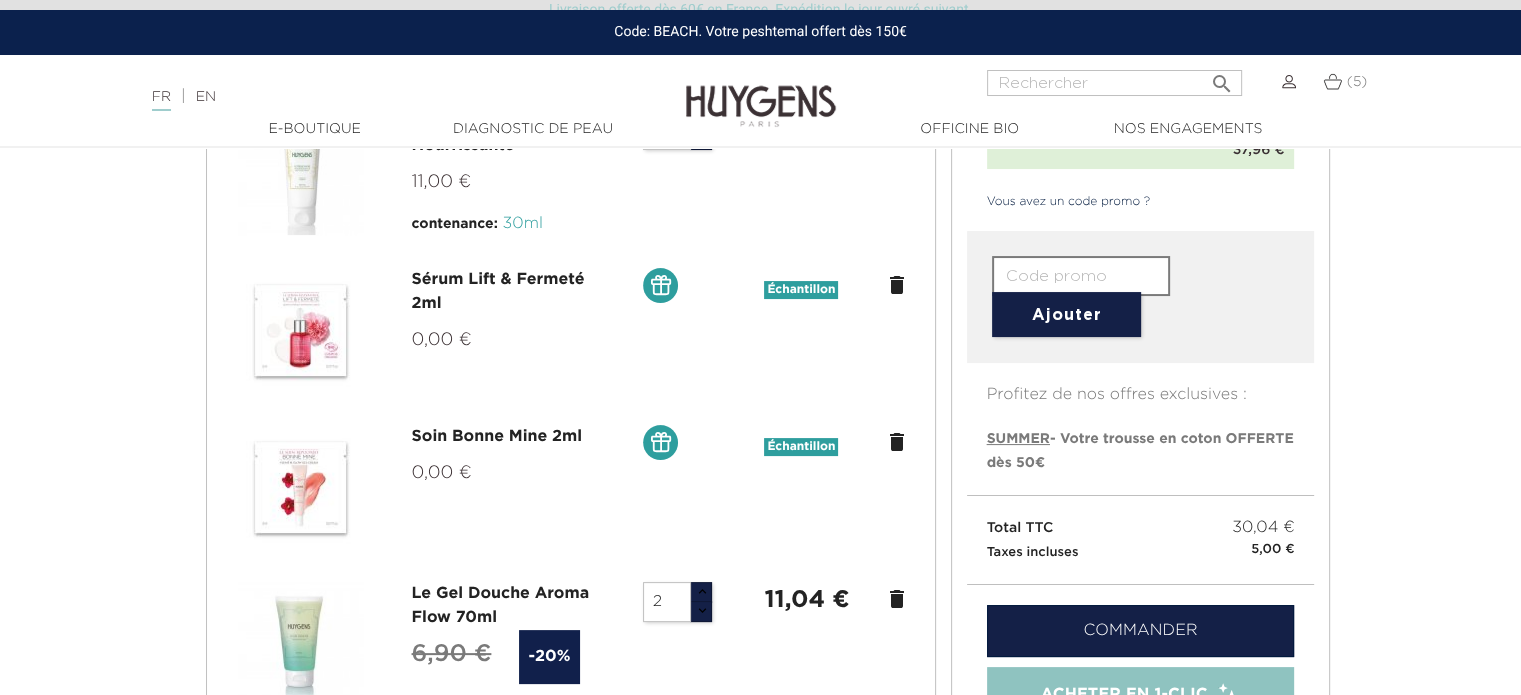 click at bounding box center (1081, 276) 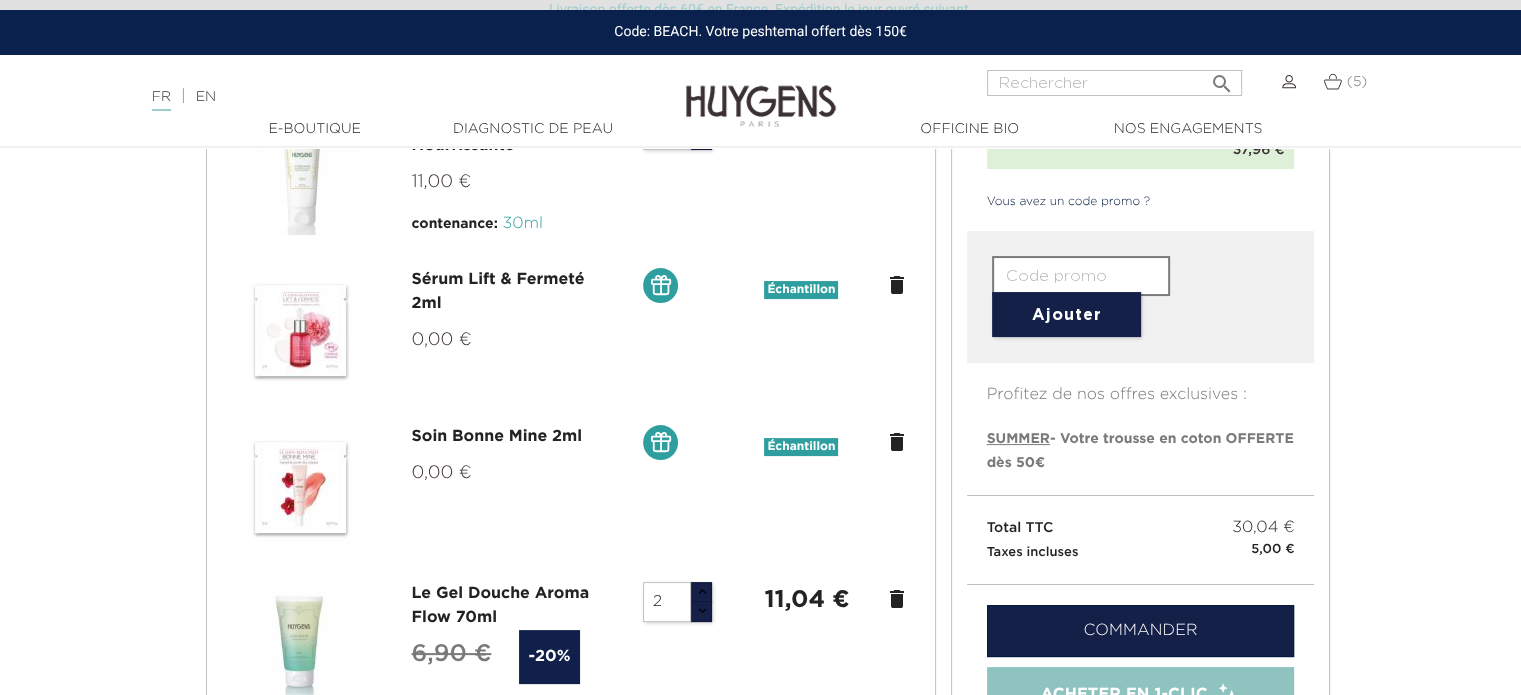 paste on "[ALPHA-NUMERIC]" 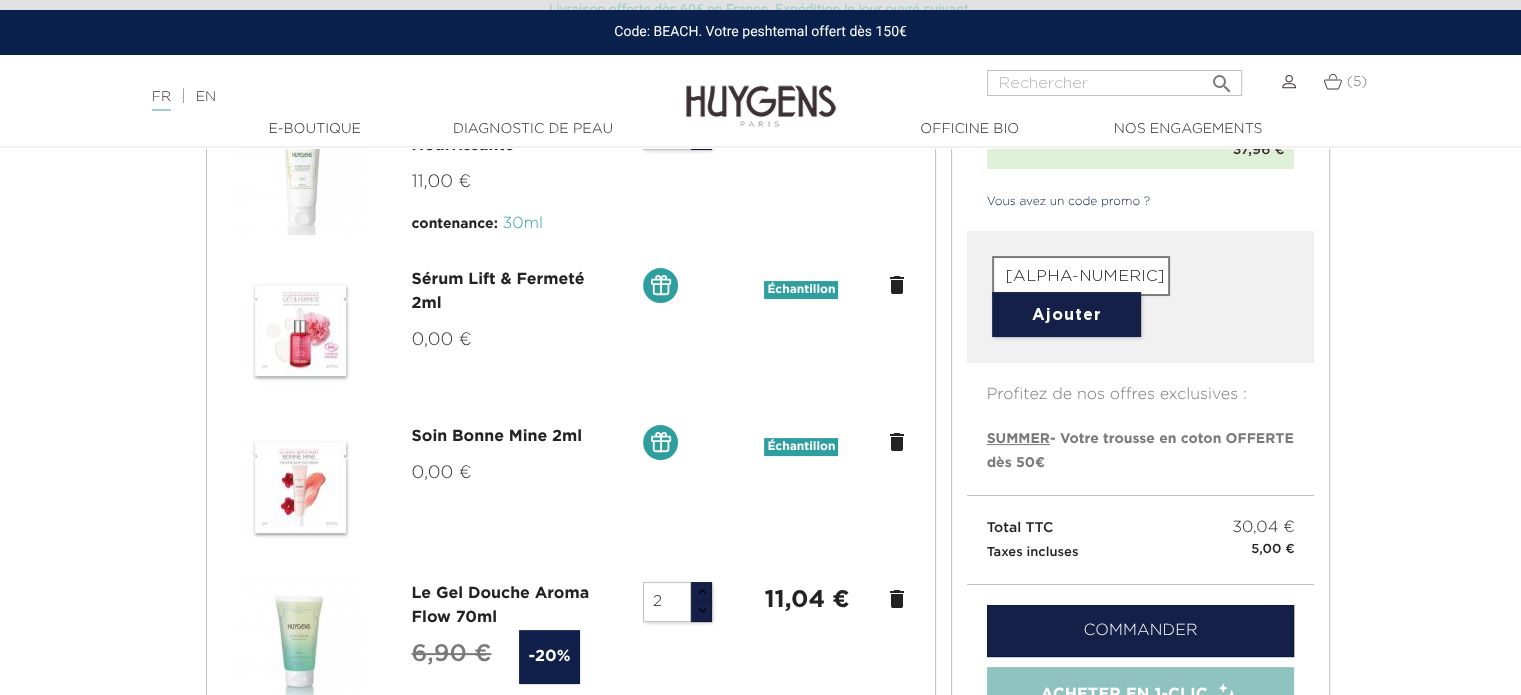 scroll, scrollTop: 0, scrollLeft: 38, axis: horizontal 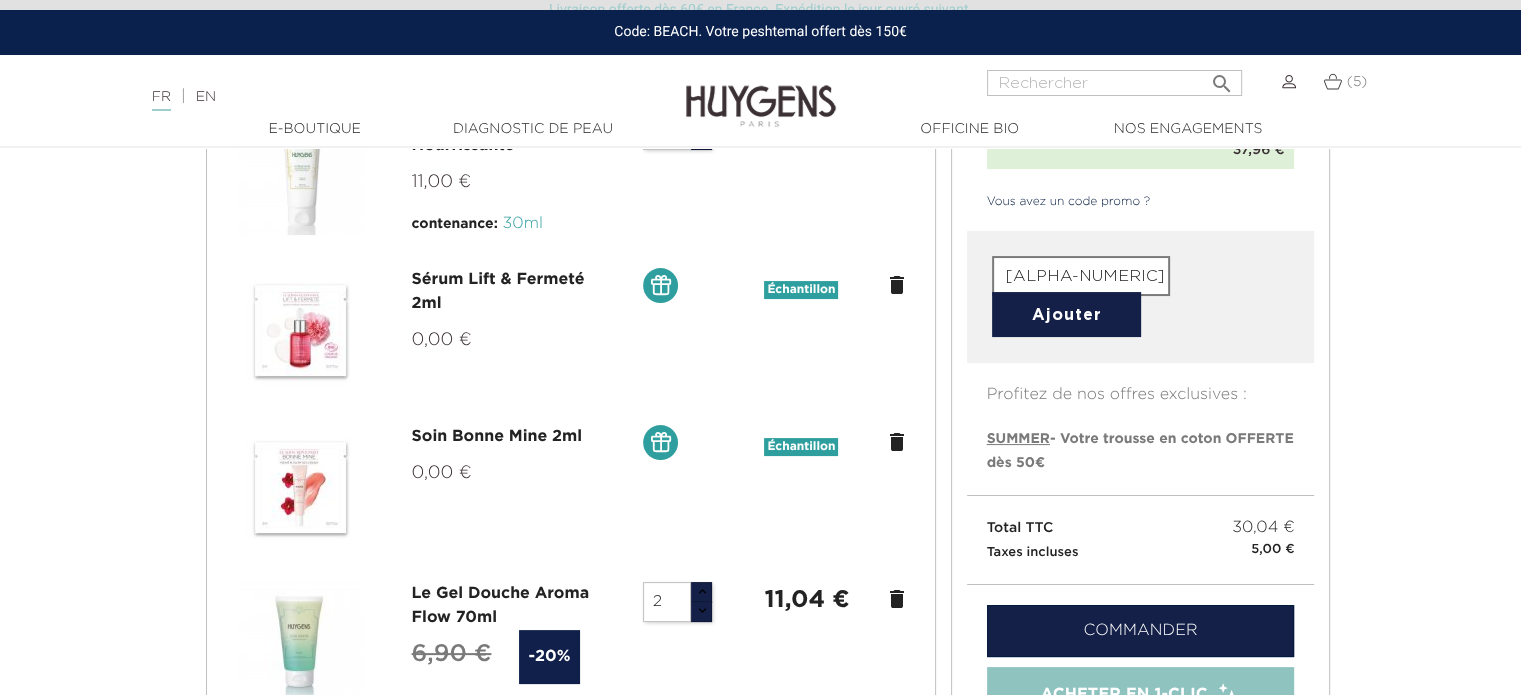 click on "Ajouter" at bounding box center [1066, 314] 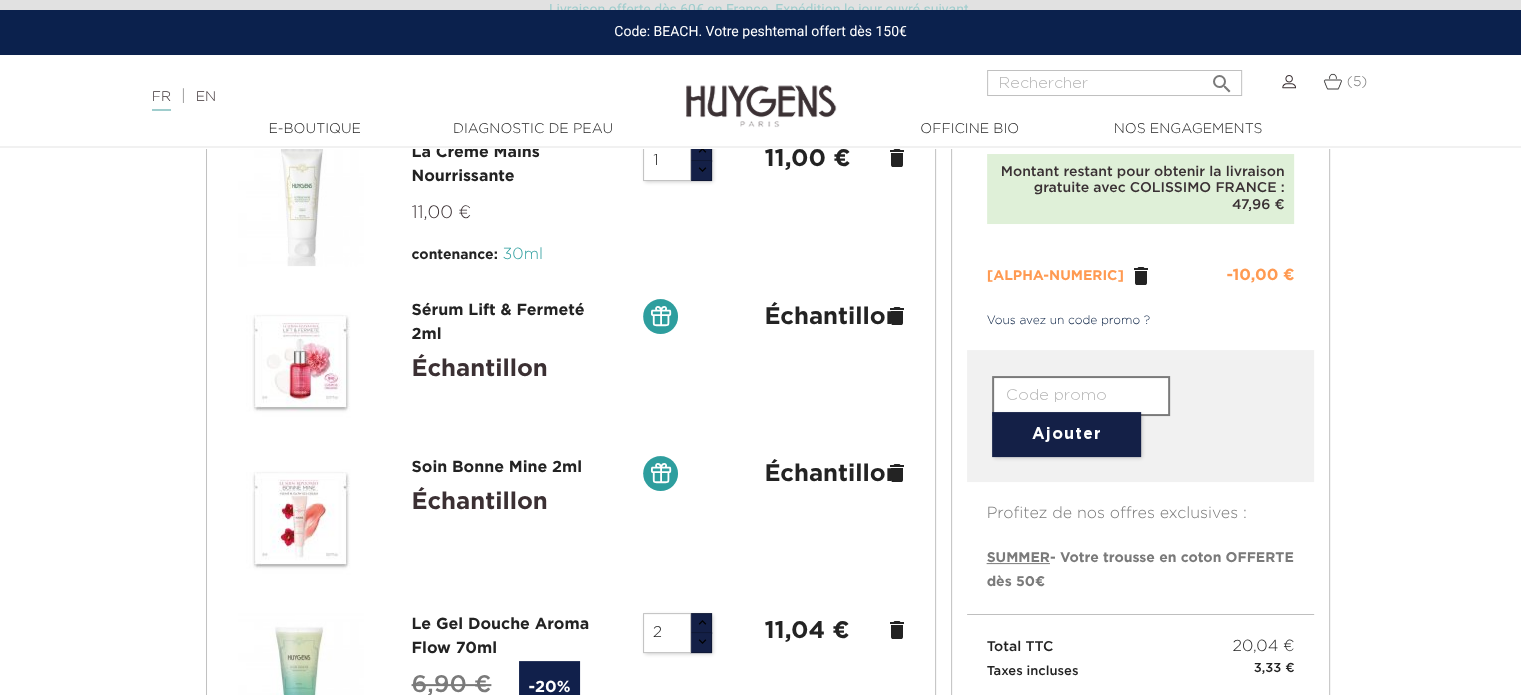 scroll, scrollTop: 431, scrollLeft: 0, axis: vertical 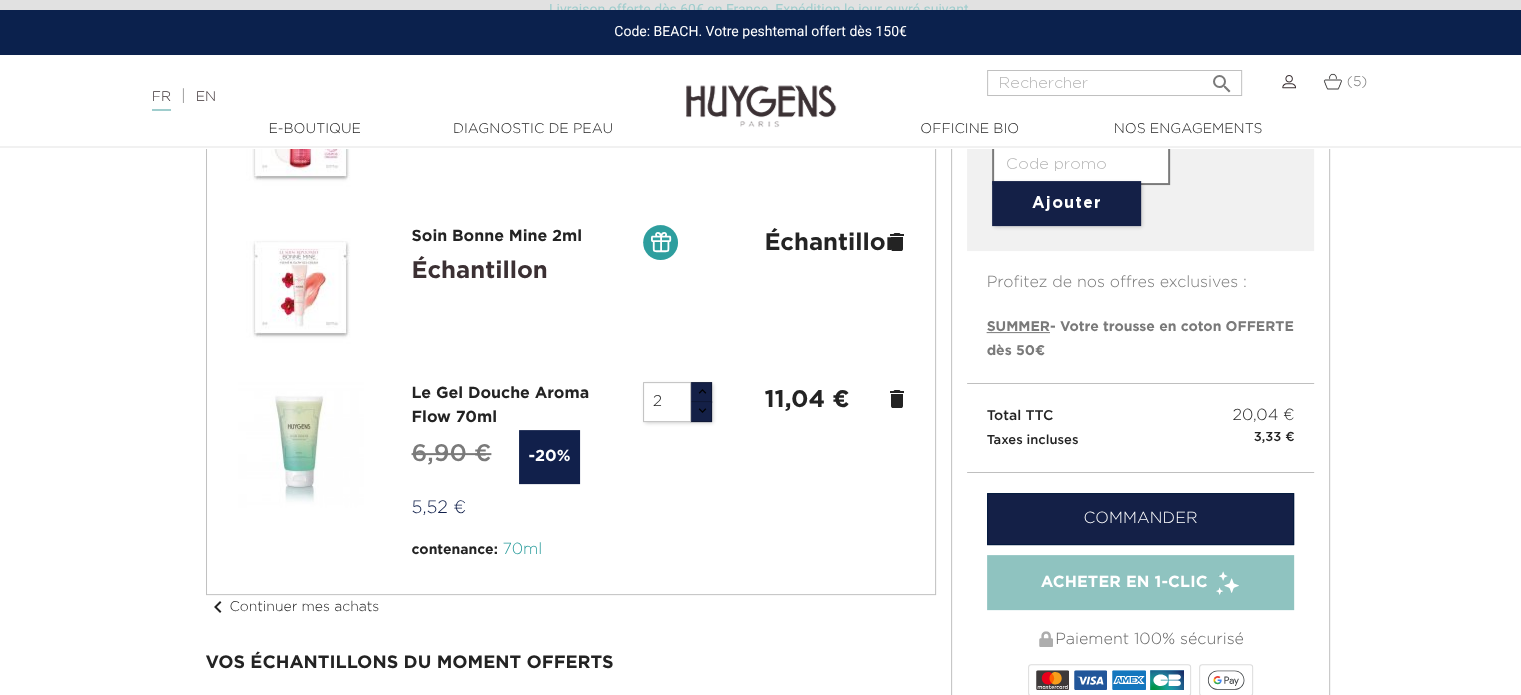 click on "delete" at bounding box center (897, 399) 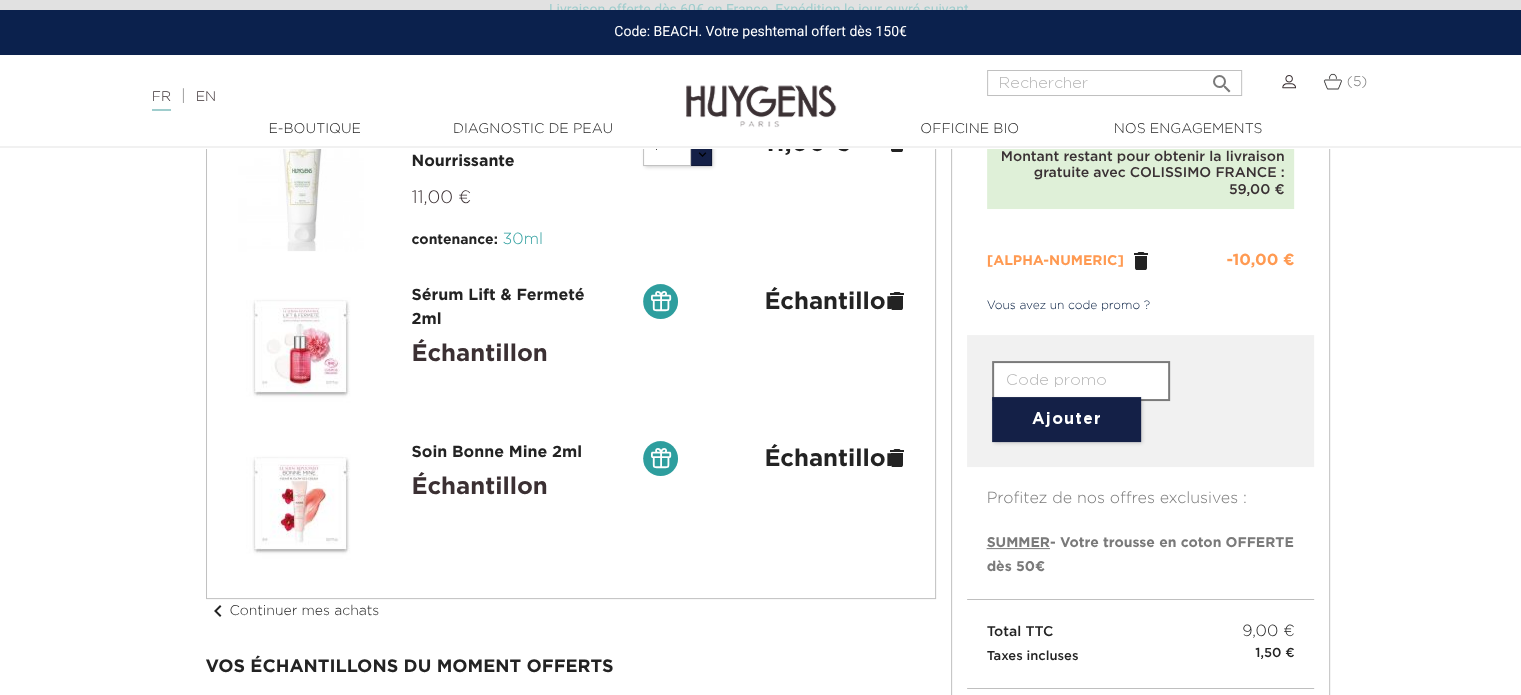 scroll, scrollTop: 0, scrollLeft: 0, axis: both 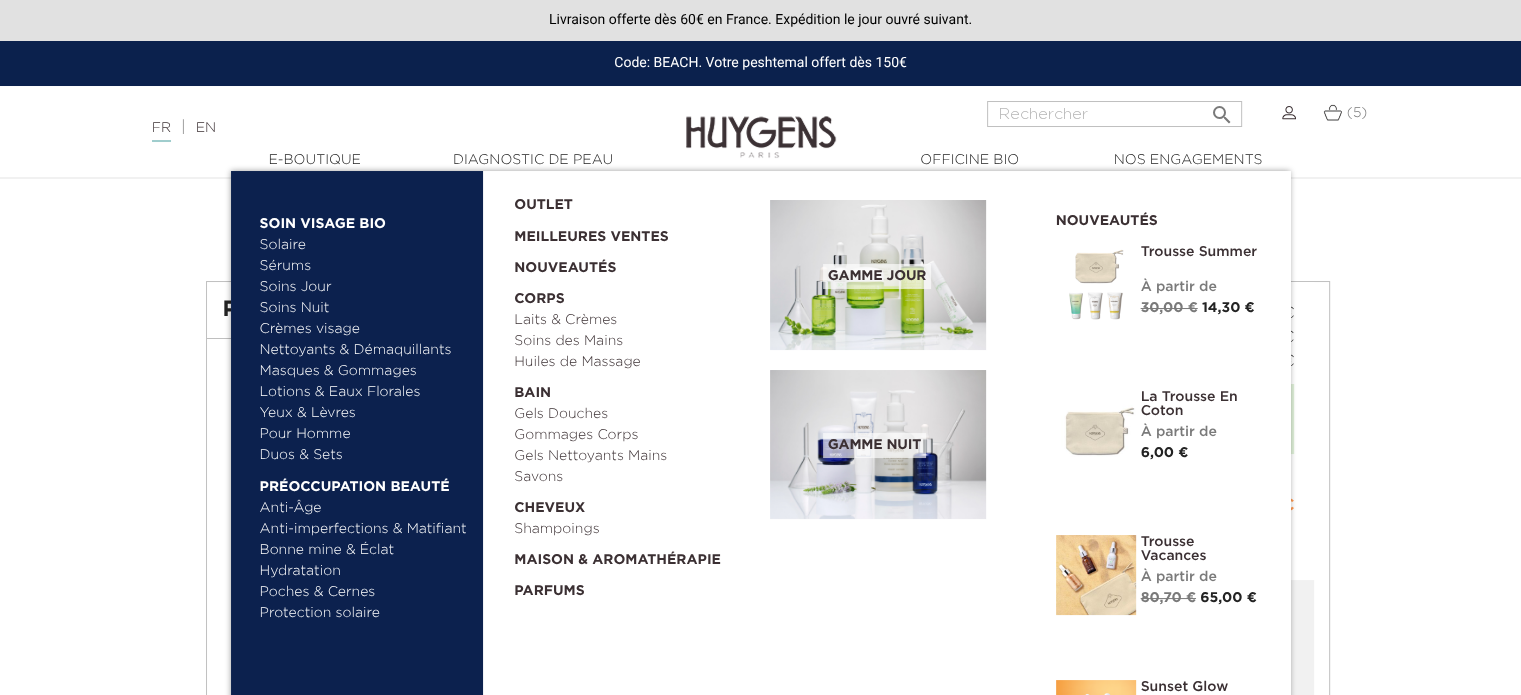 click on "Pour Homme" at bounding box center (364, 434) 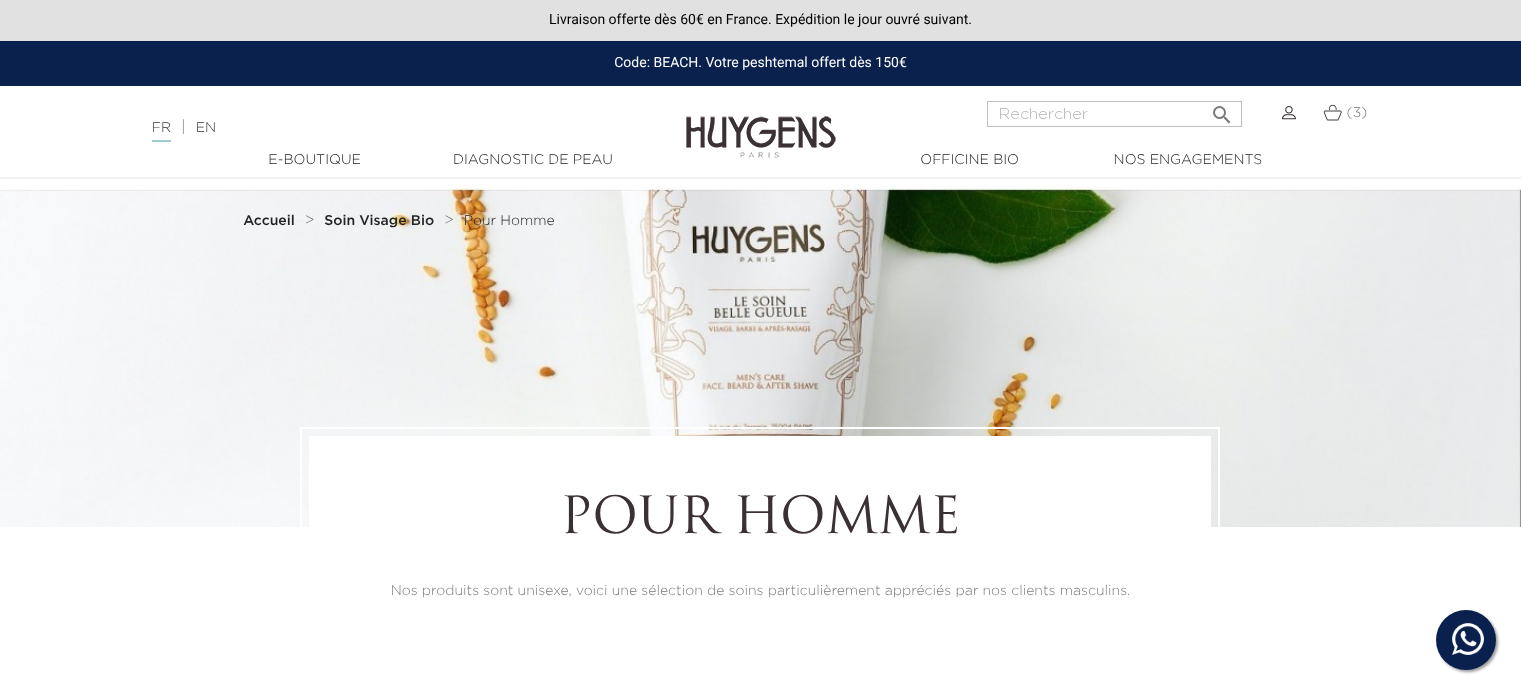scroll, scrollTop: 0, scrollLeft: 0, axis: both 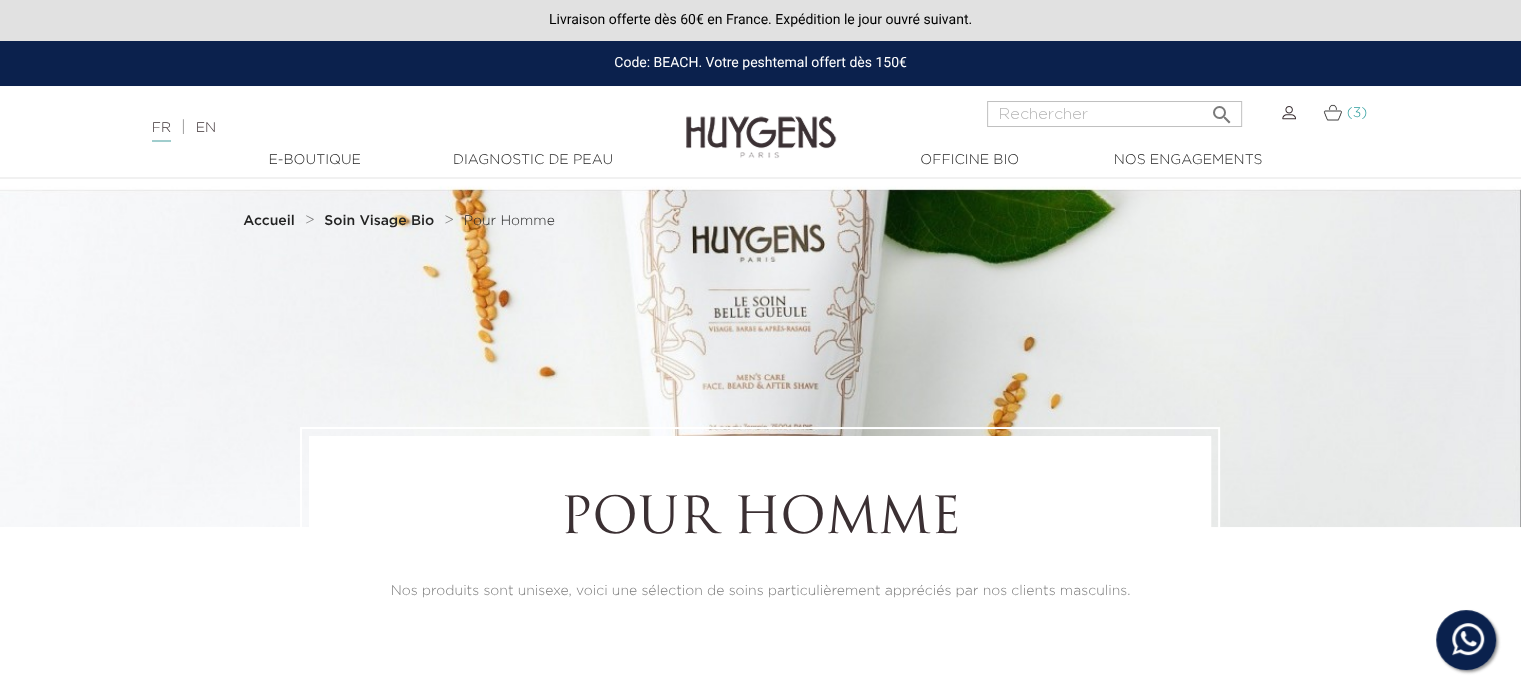 click at bounding box center [1332, 112] 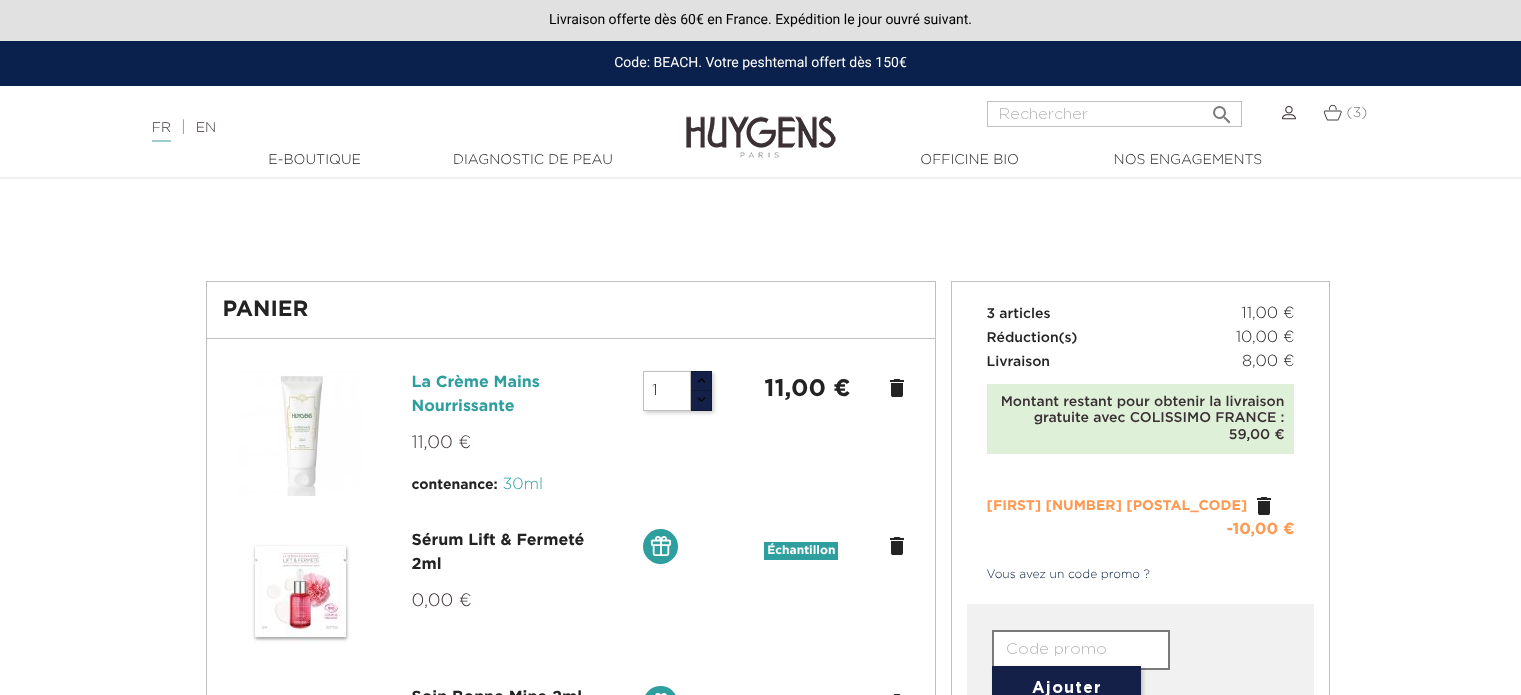scroll, scrollTop: 0, scrollLeft: 0, axis: both 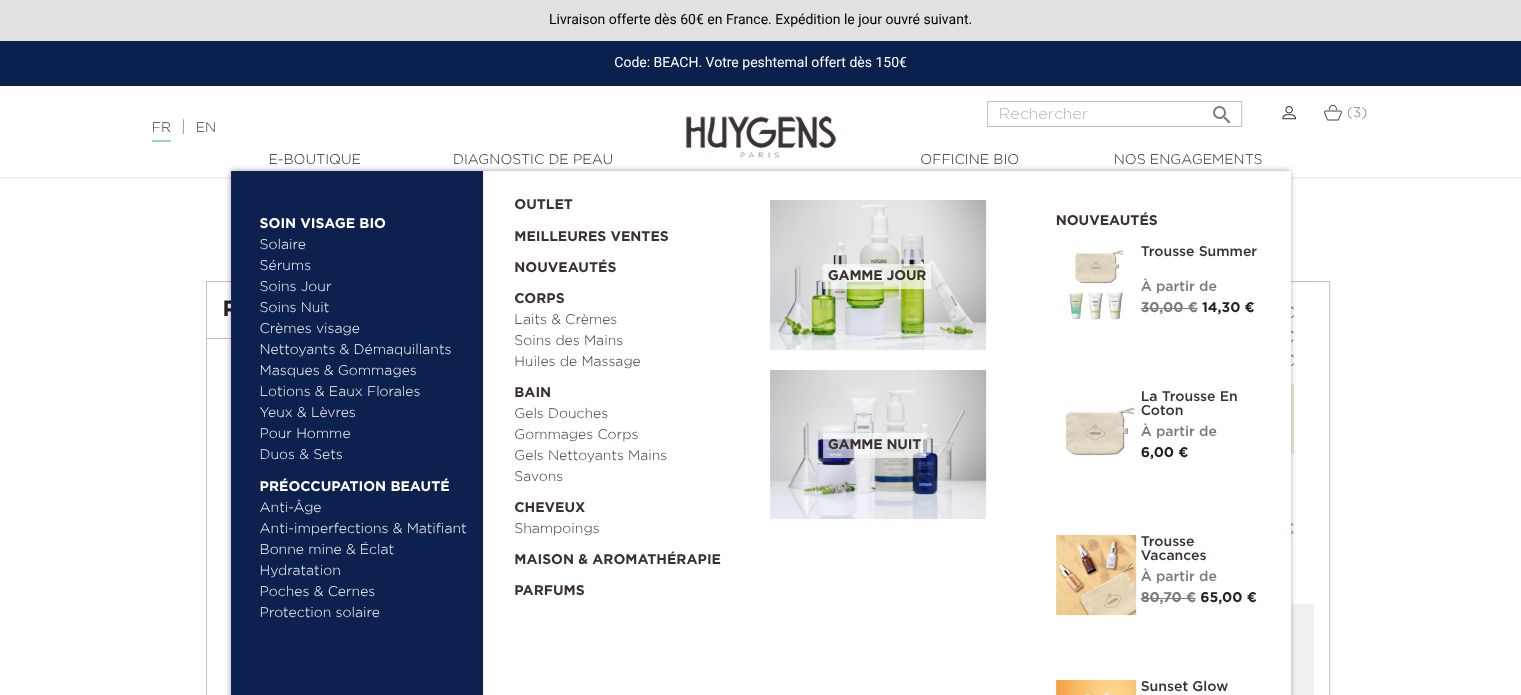 click on "Yeux & Lèvres" at bounding box center (364, 413) 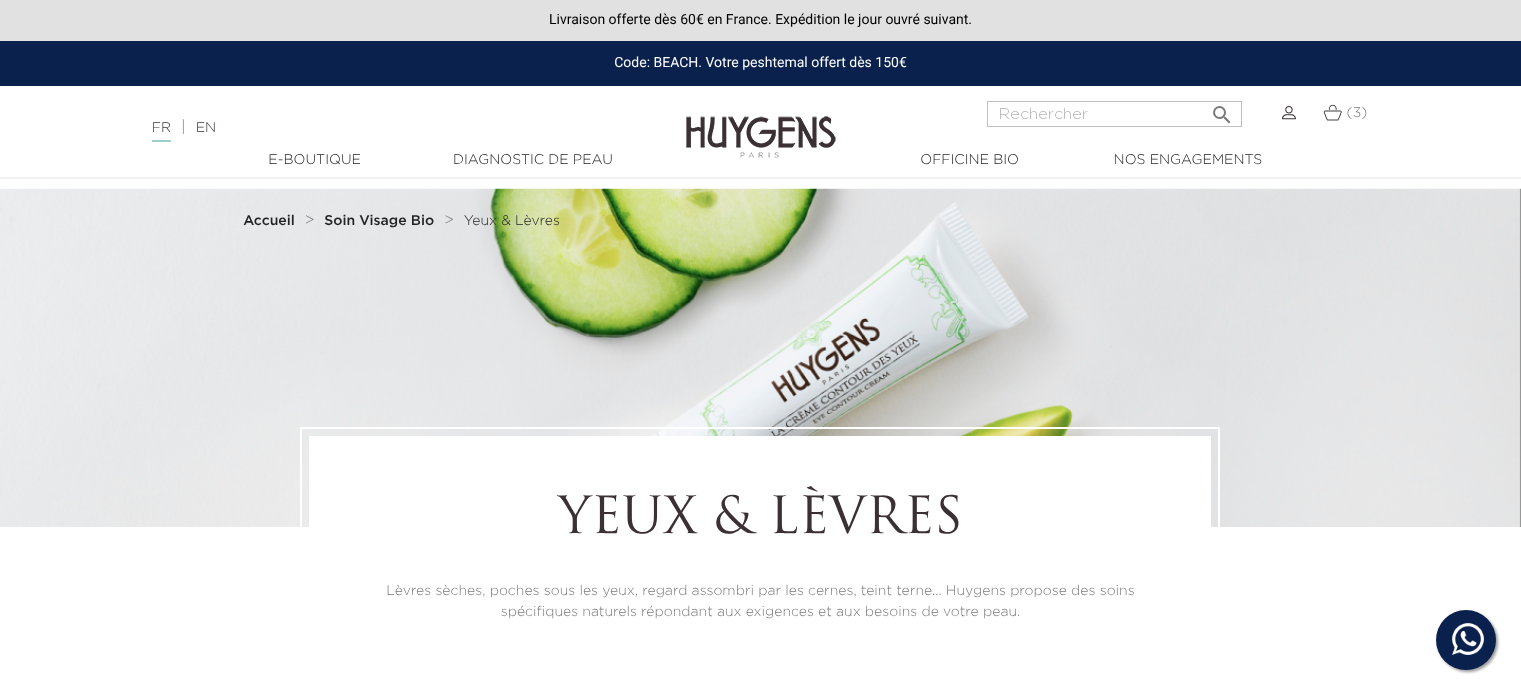 scroll, scrollTop: 0, scrollLeft: 0, axis: both 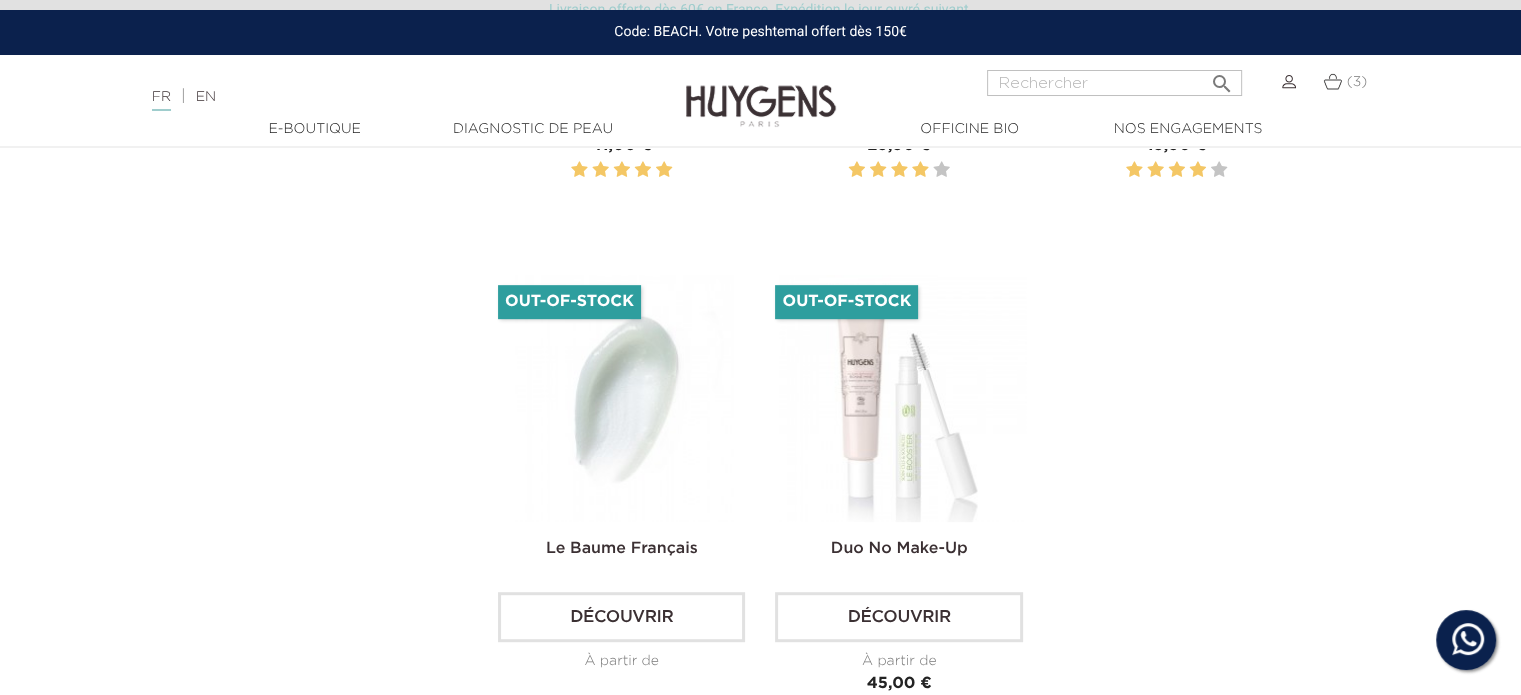 click on "Découvrir" at bounding box center (621, 617) 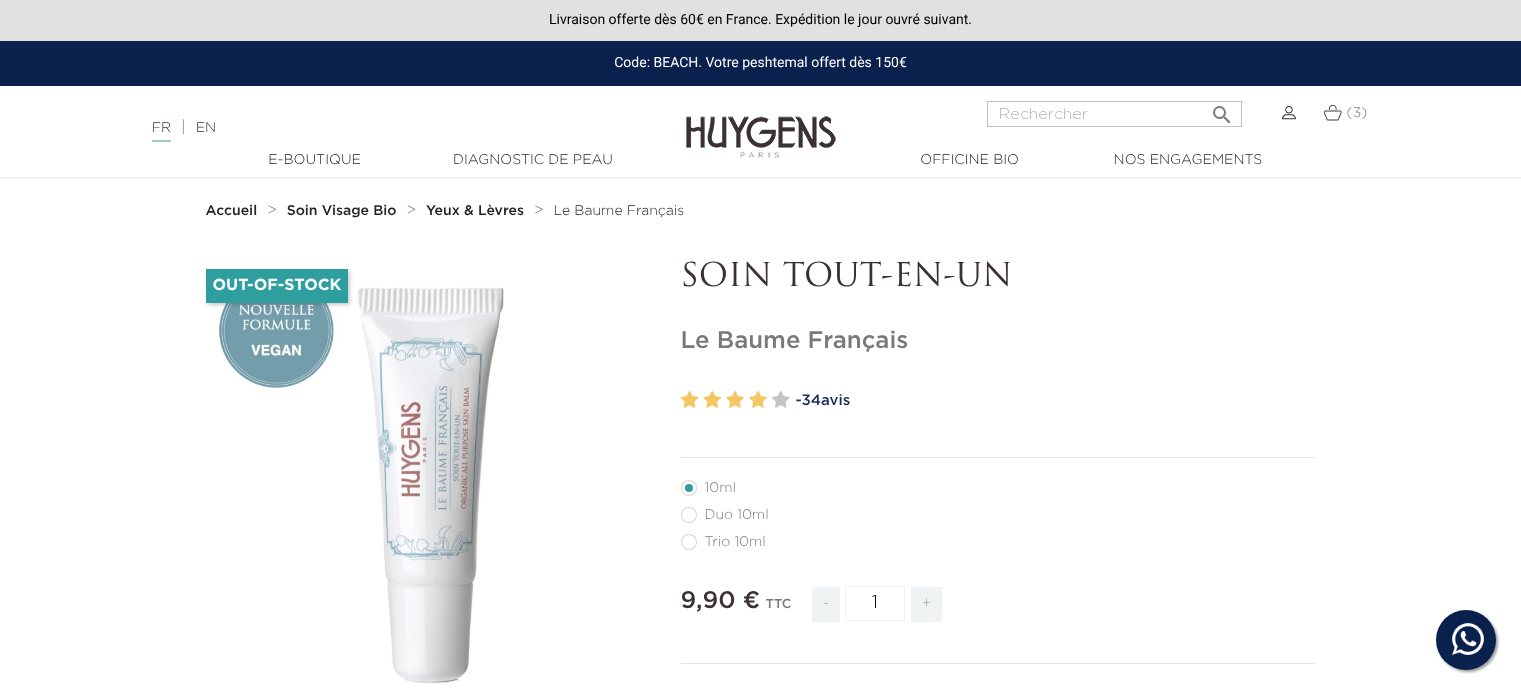 scroll, scrollTop: 0, scrollLeft: 0, axis: both 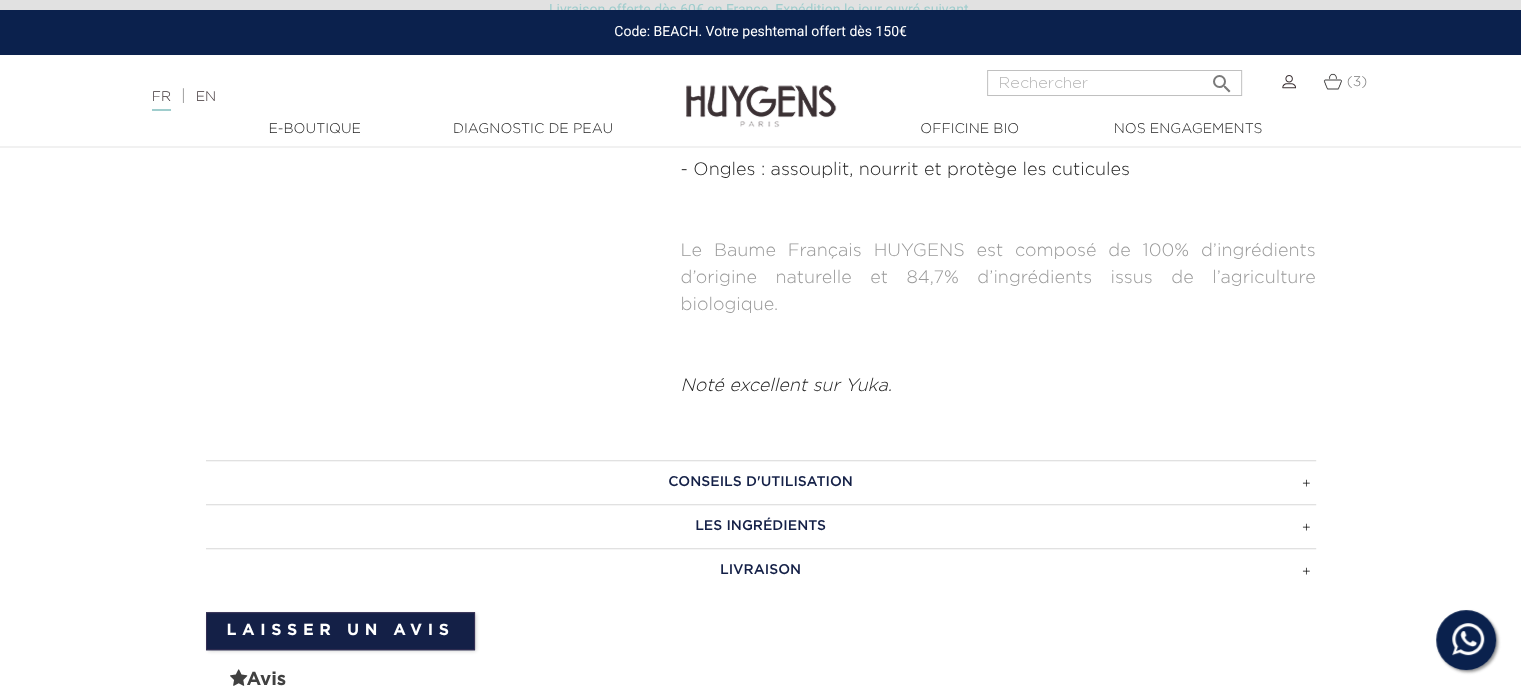click on "CONSEILS D'UTILISATION" at bounding box center (761, 482) 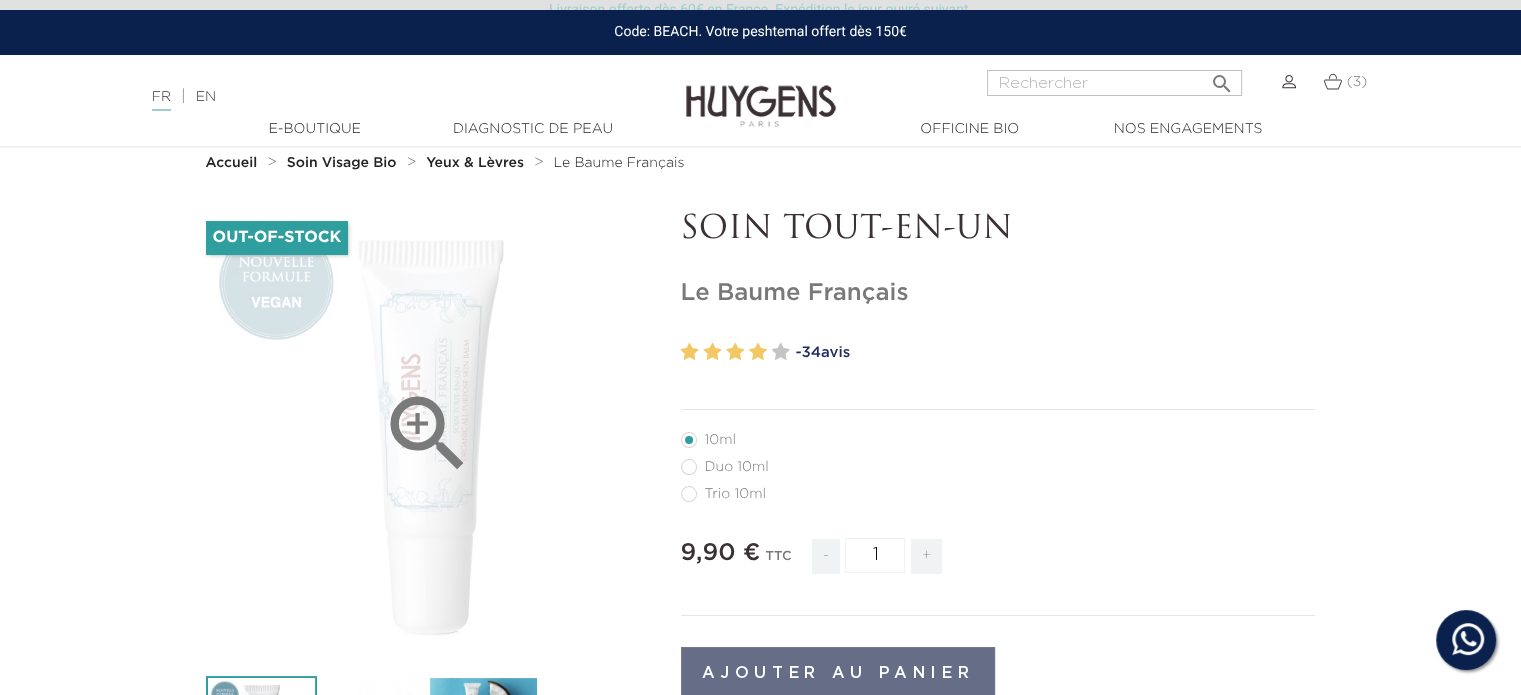 scroll, scrollTop: 0, scrollLeft: 0, axis: both 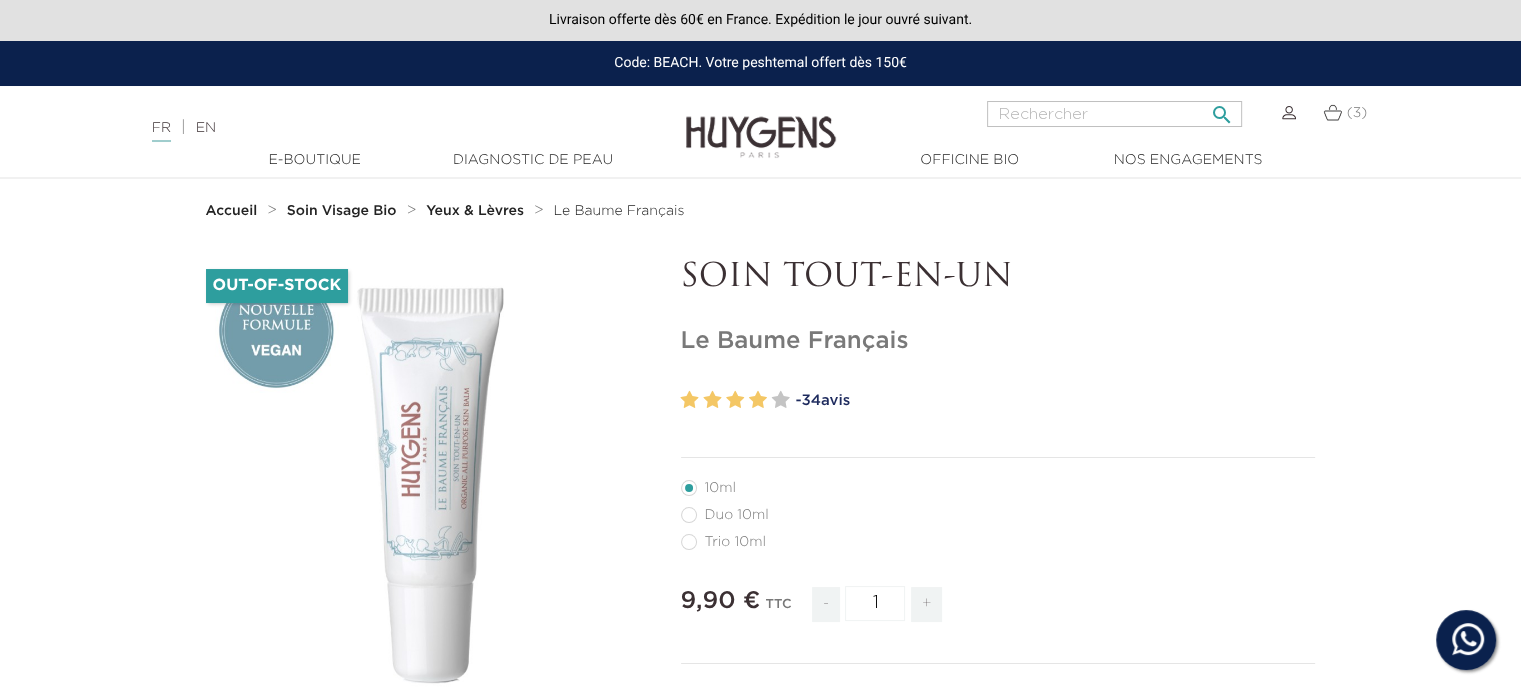 click at bounding box center (1114, 114) 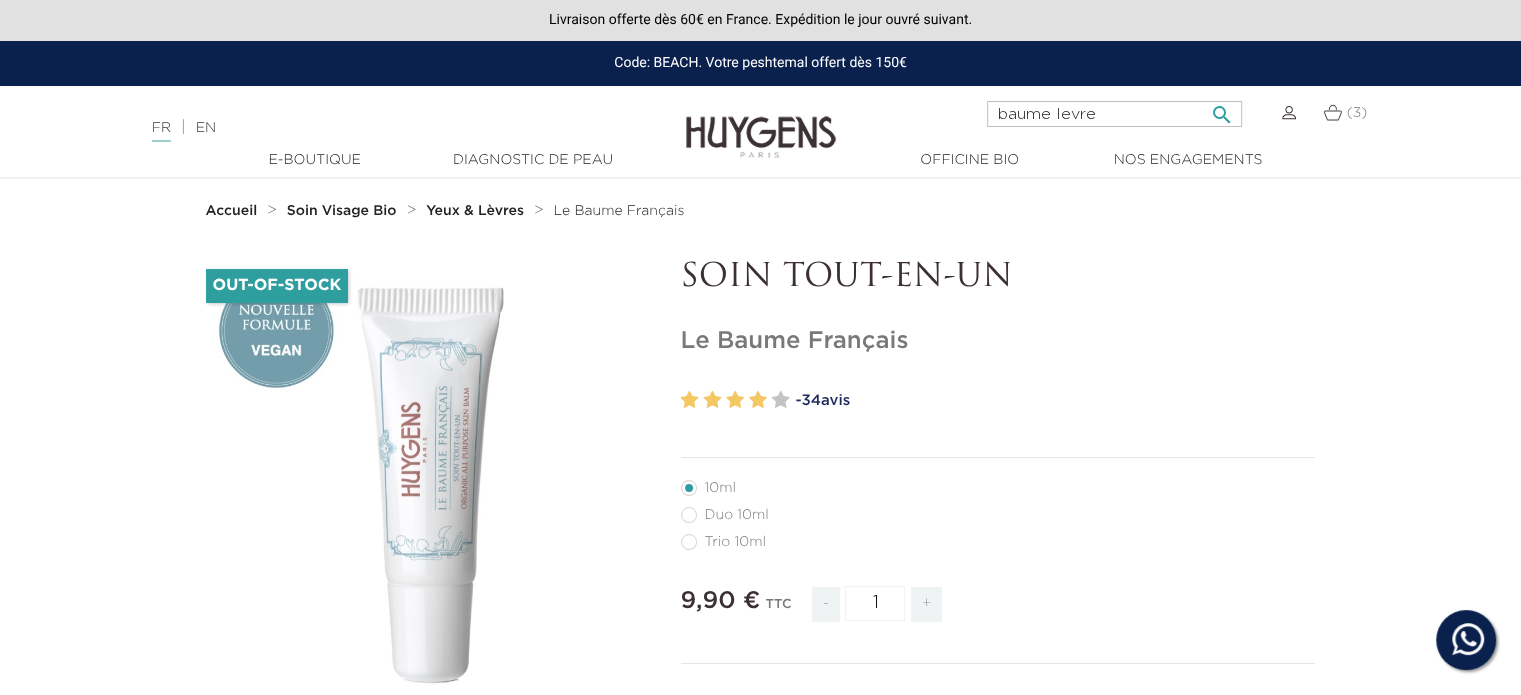 type on "baume levre" 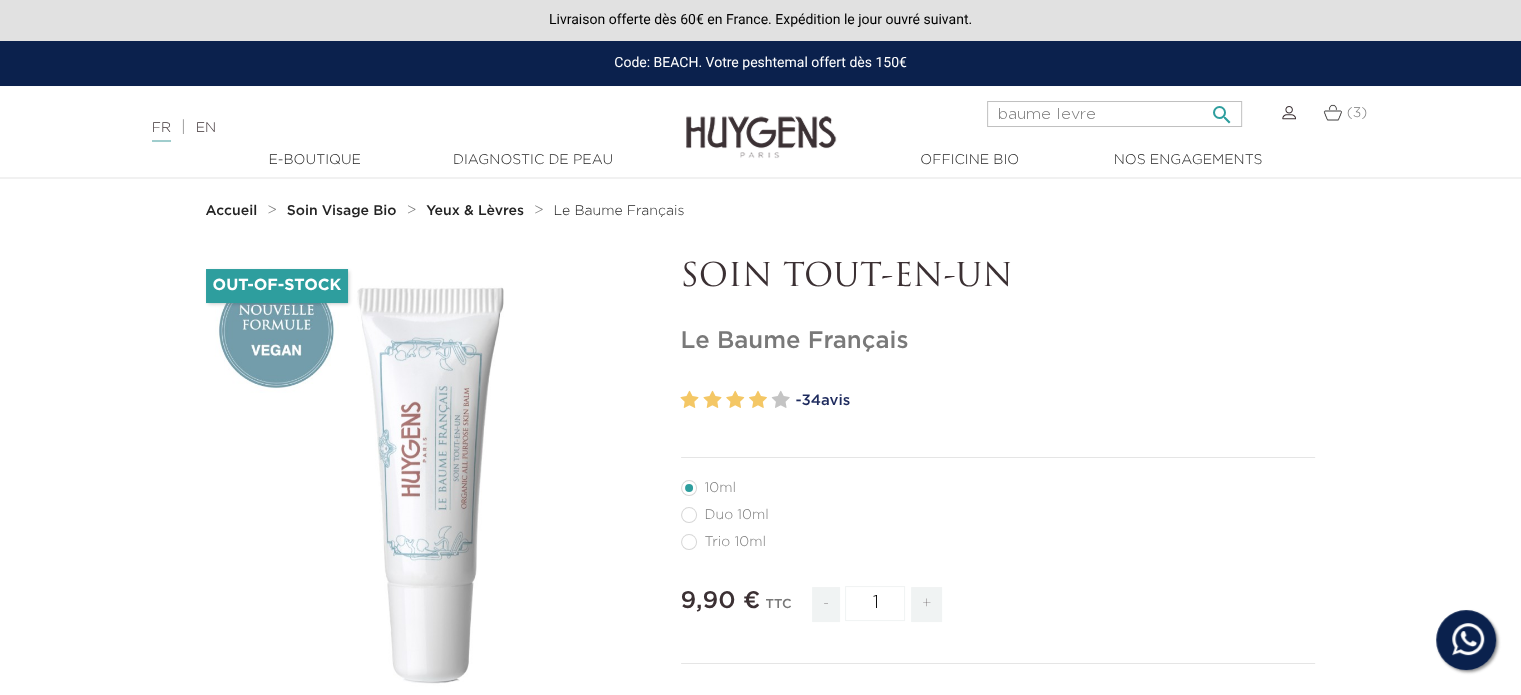 click on "" at bounding box center (1222, 109) 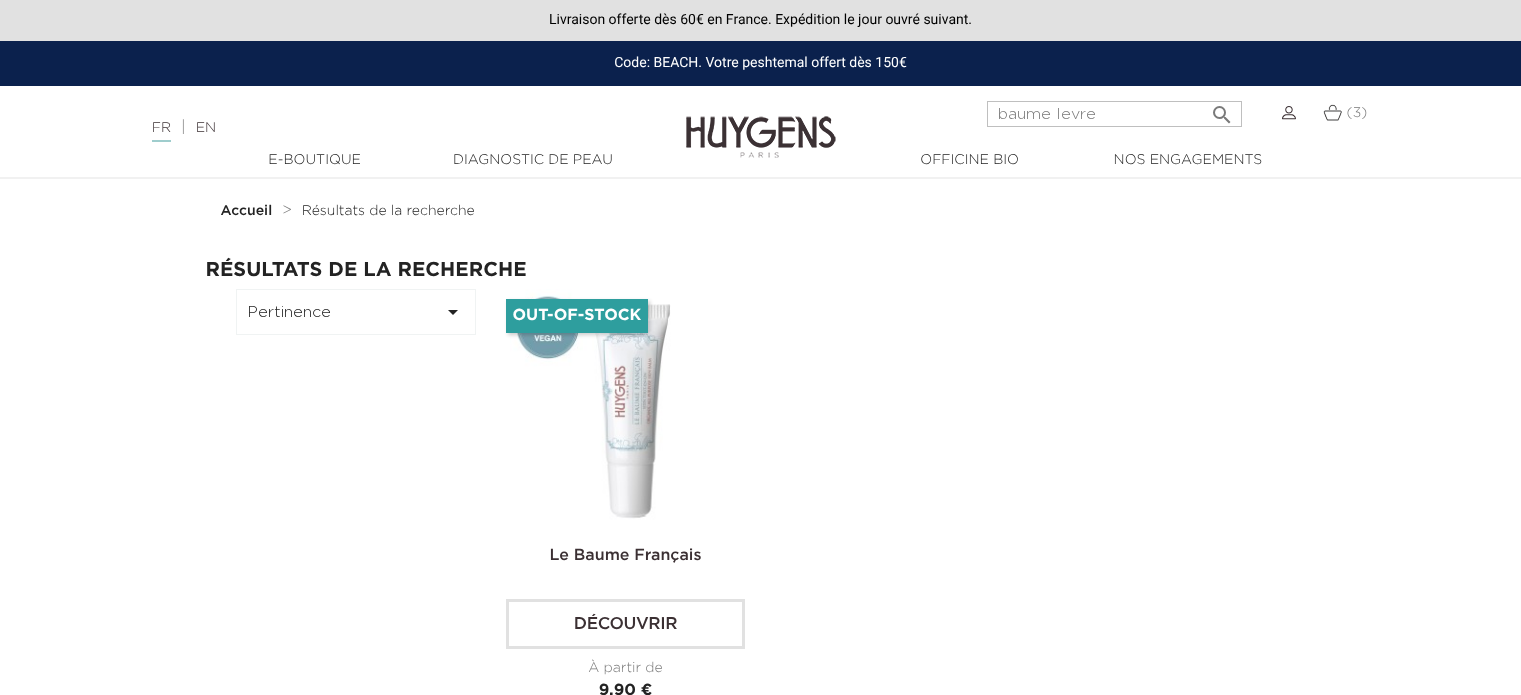 scroll, scrollTop: 0, scrollLeft: 0, axis: both 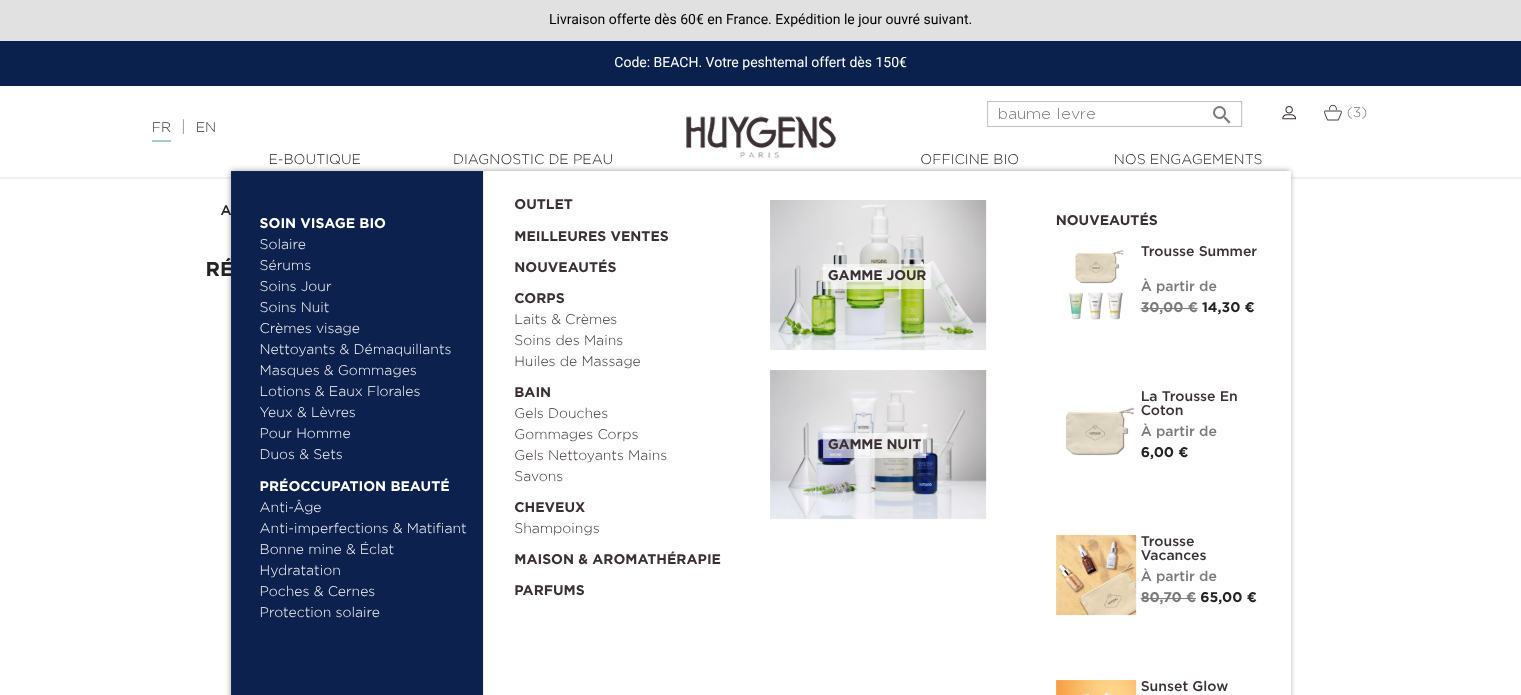 click on "Lotions & Eaux Florales" at bounding box center (364, 392) 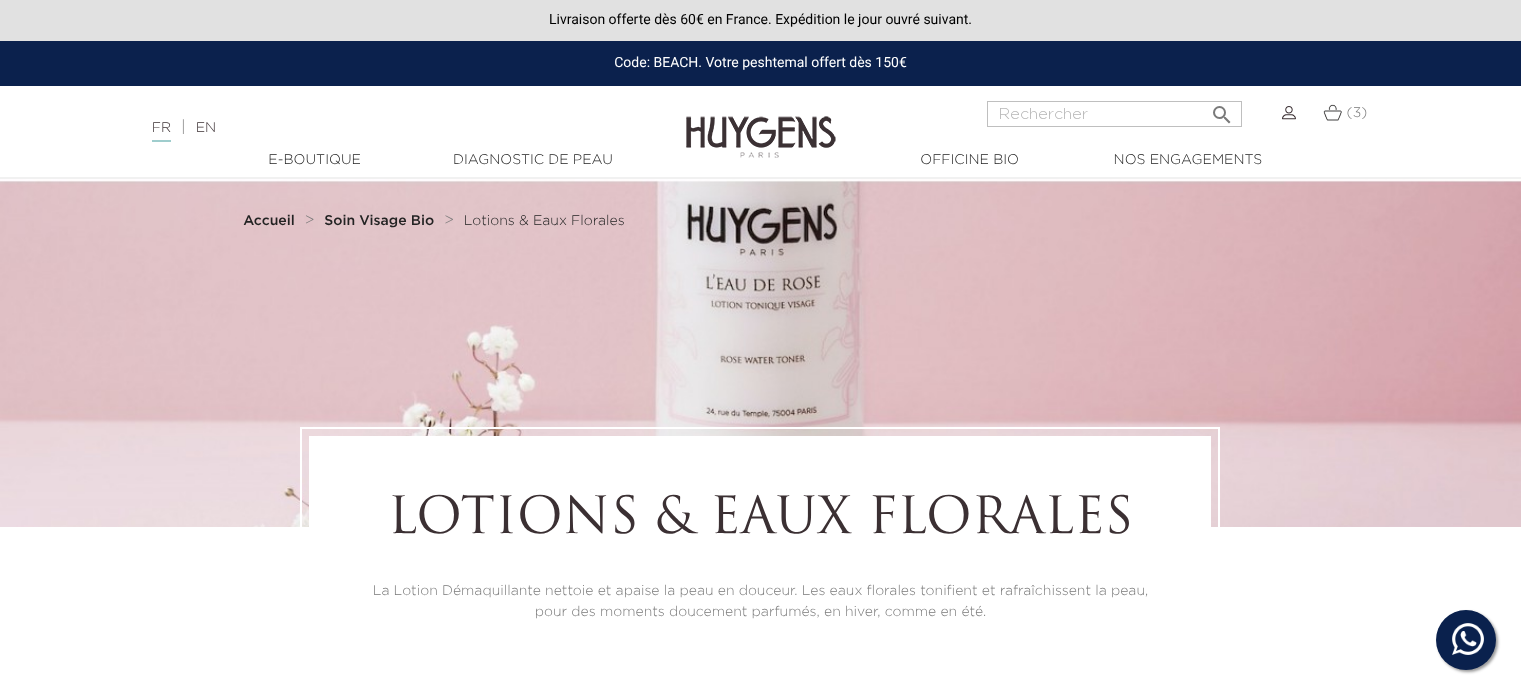 scroll, scrollTop: 0, scrollLeft: 0, axis: both 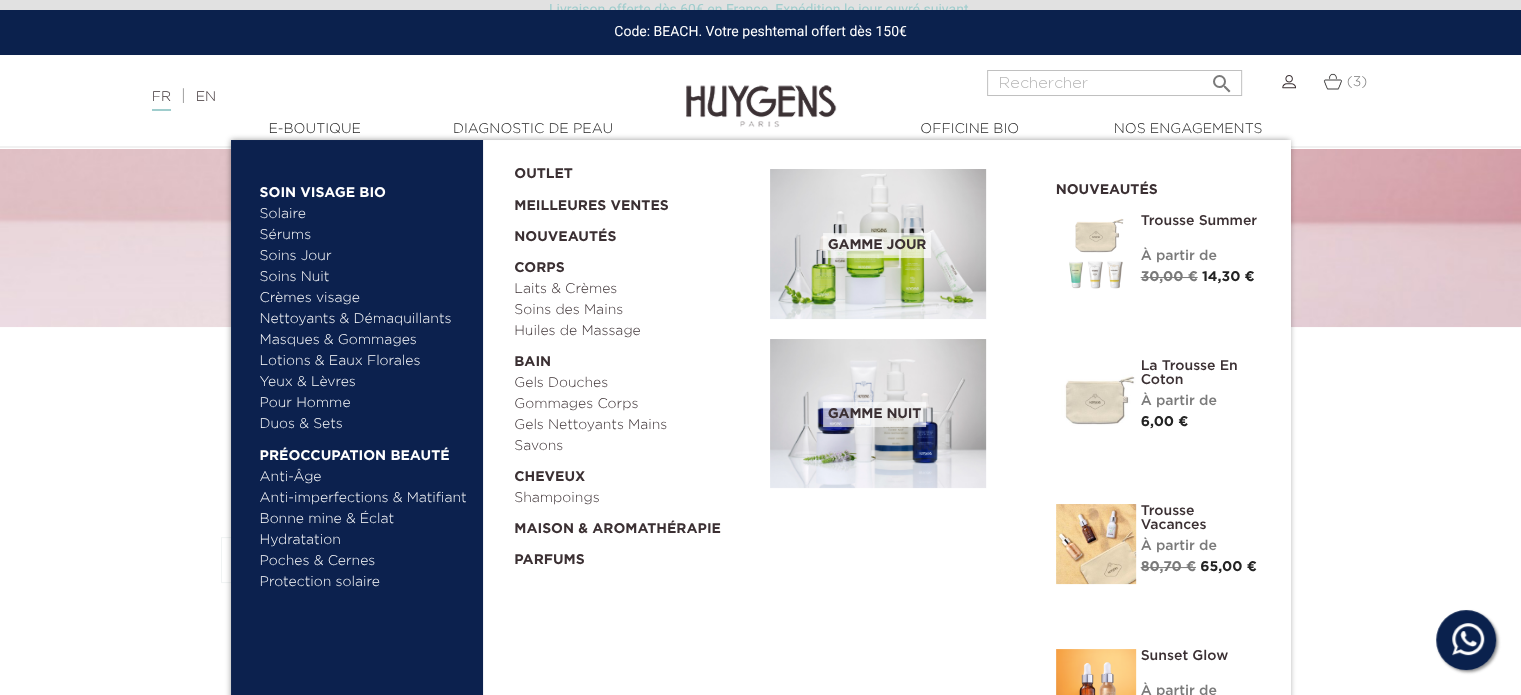 click on "Soins Nuit" at bounding box center [355, 277] 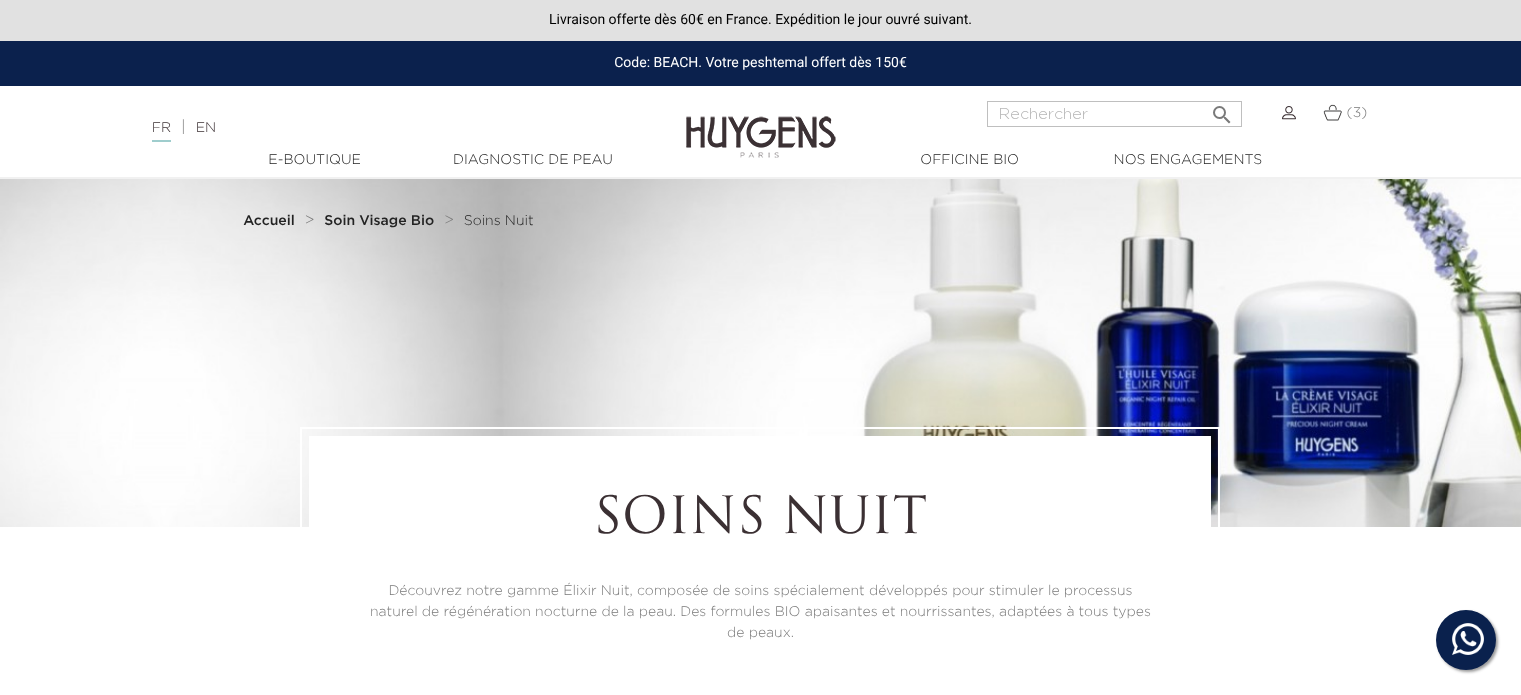 scroll, scrollTop: 0, scrollLeft: 0, axis: both 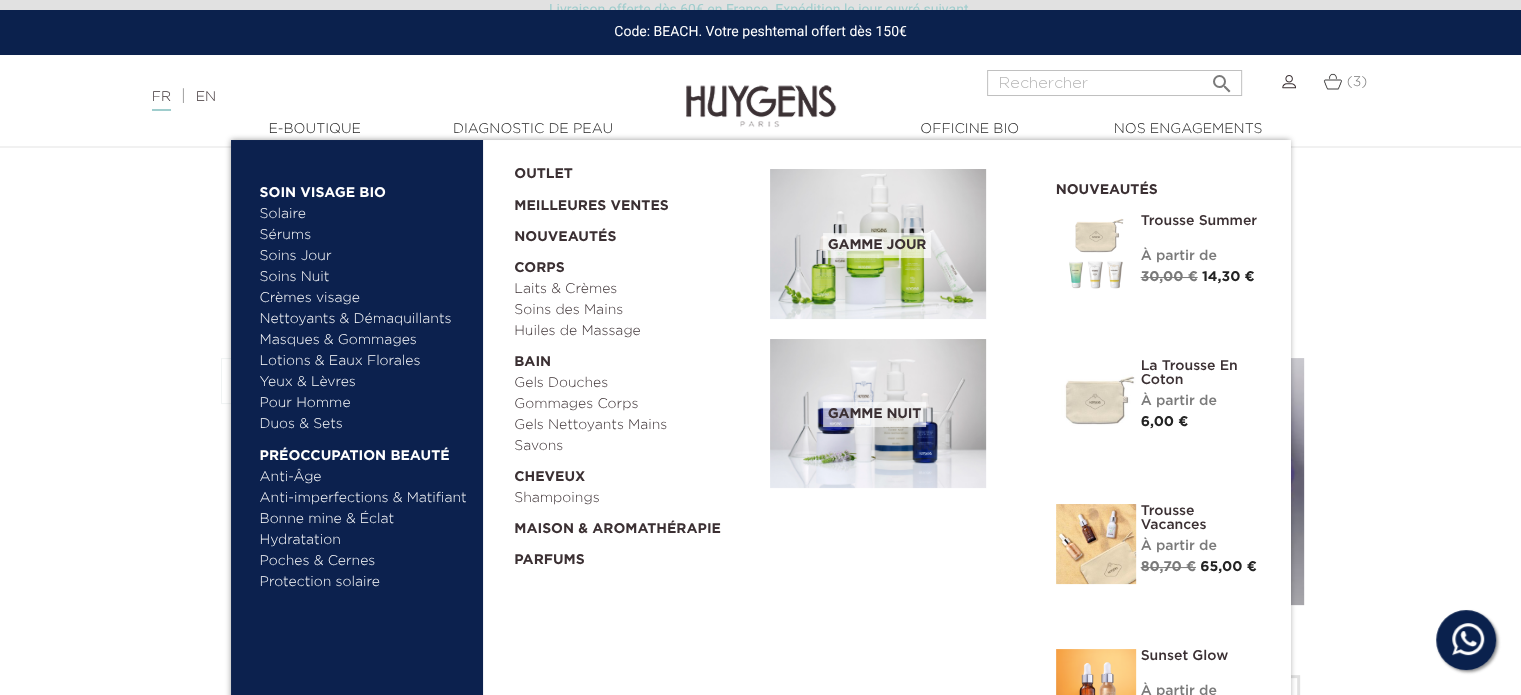 click on "Sérums" at bounding box center [364, 235] 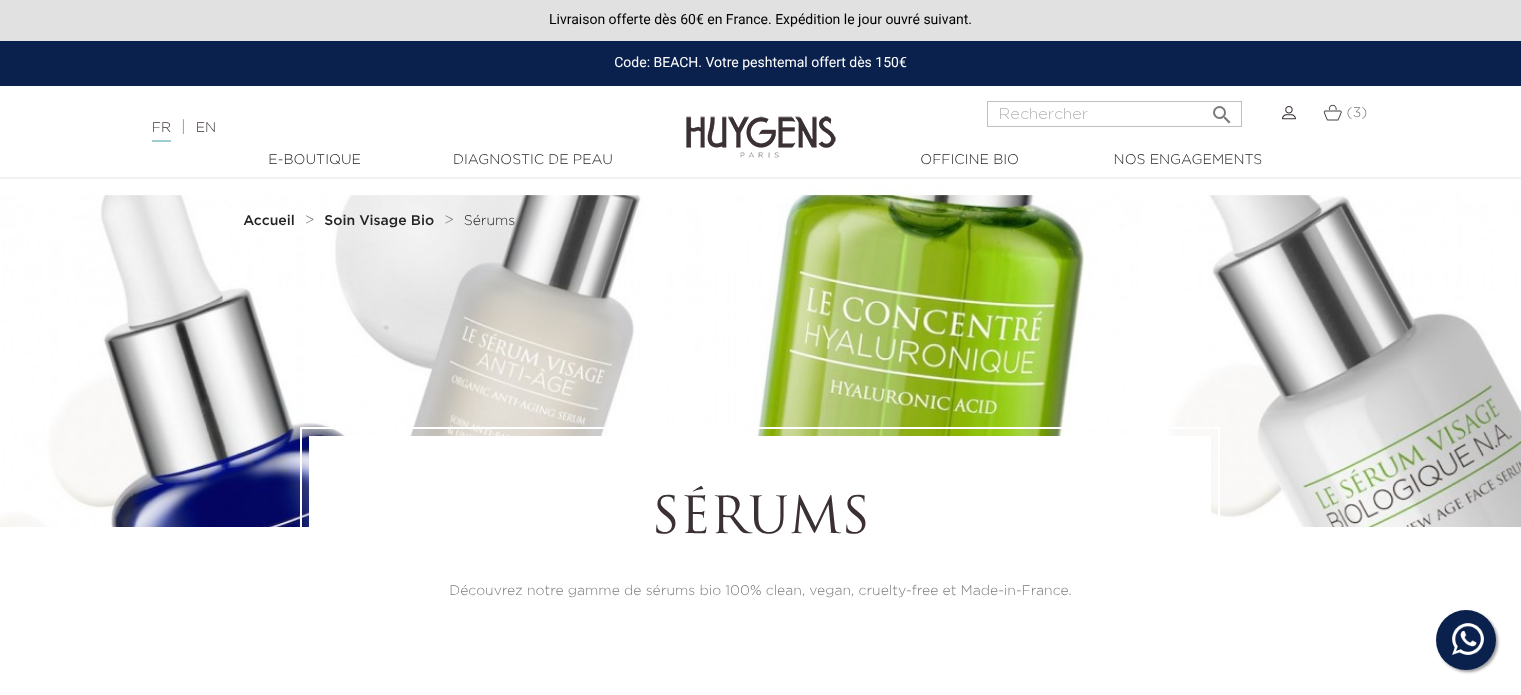 scroll, scrollTop: 0, scrollLeft: 0, axis: both 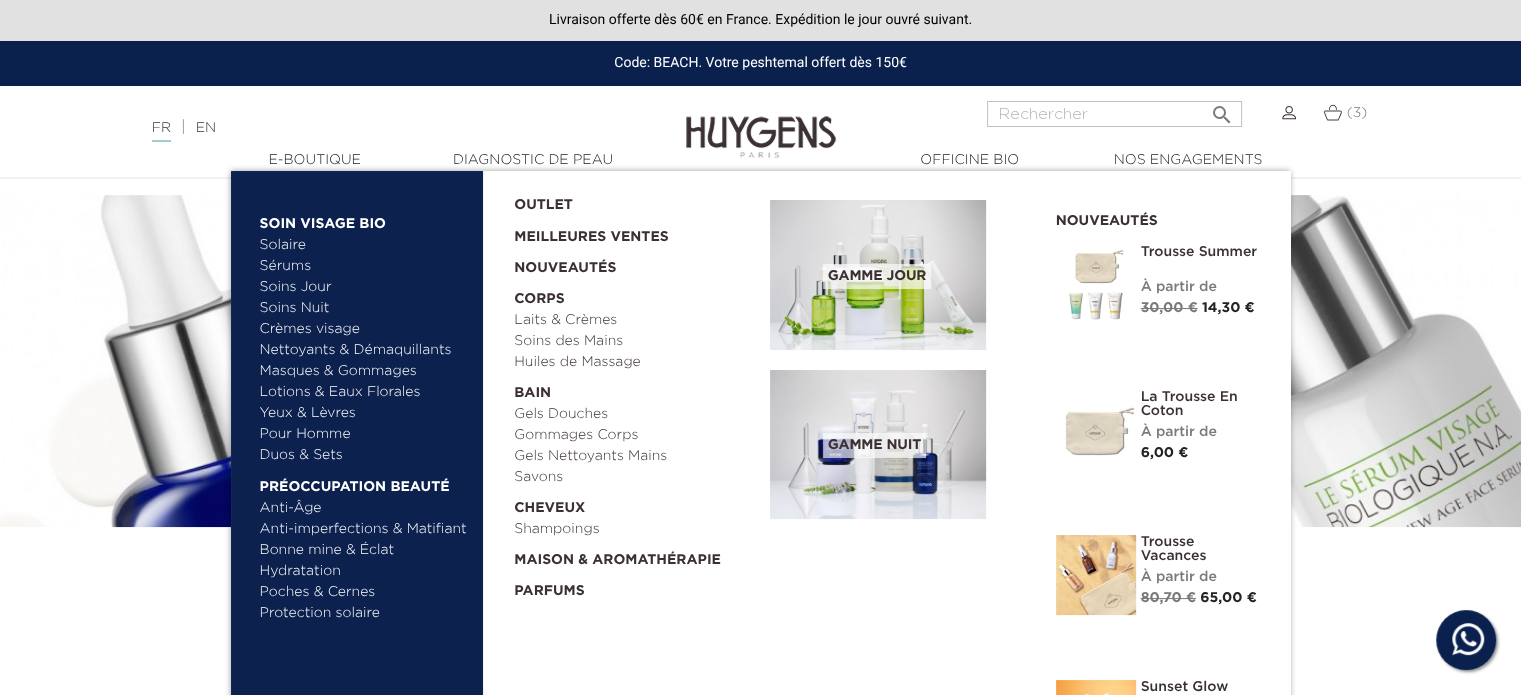 click on "Soins Nuit" at bounding box center (355, 308) 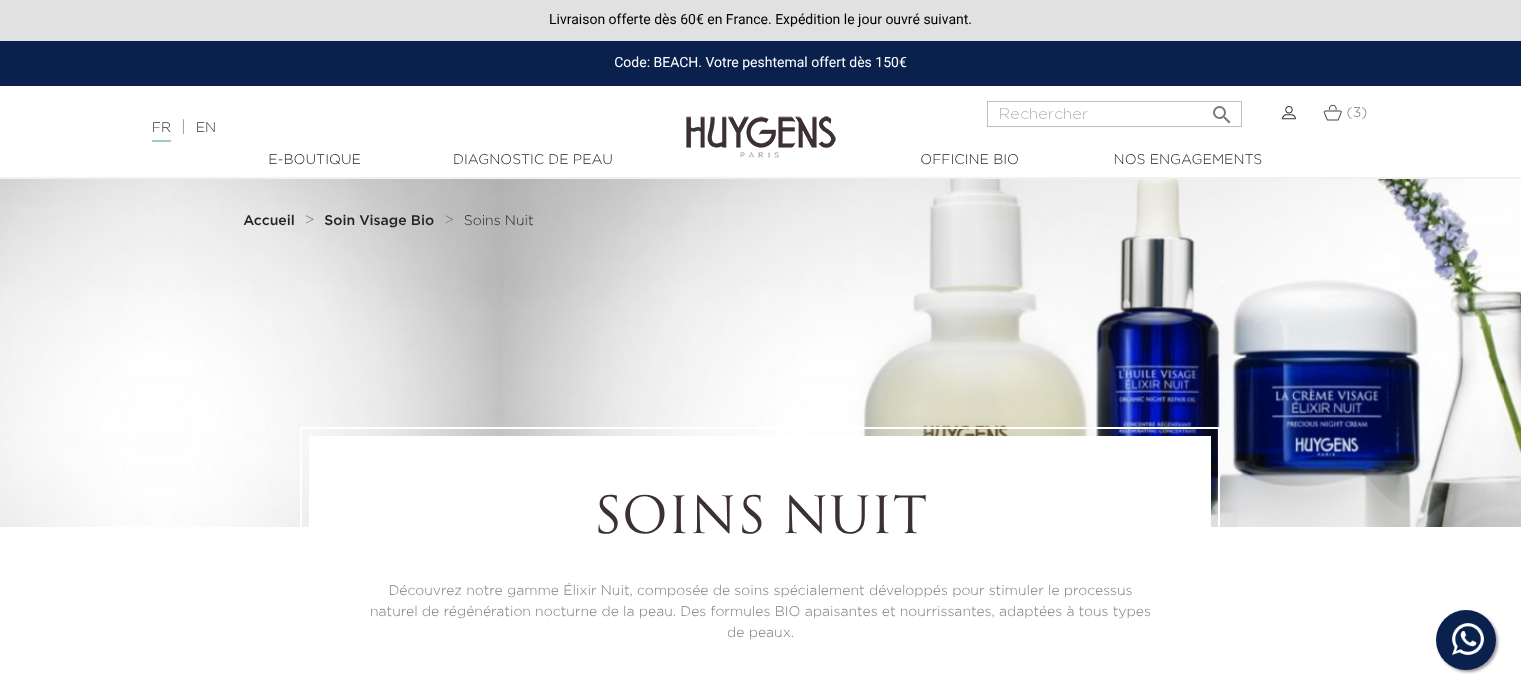 scroll, scrollTop: 0, scrollLeft: 0, axis: both 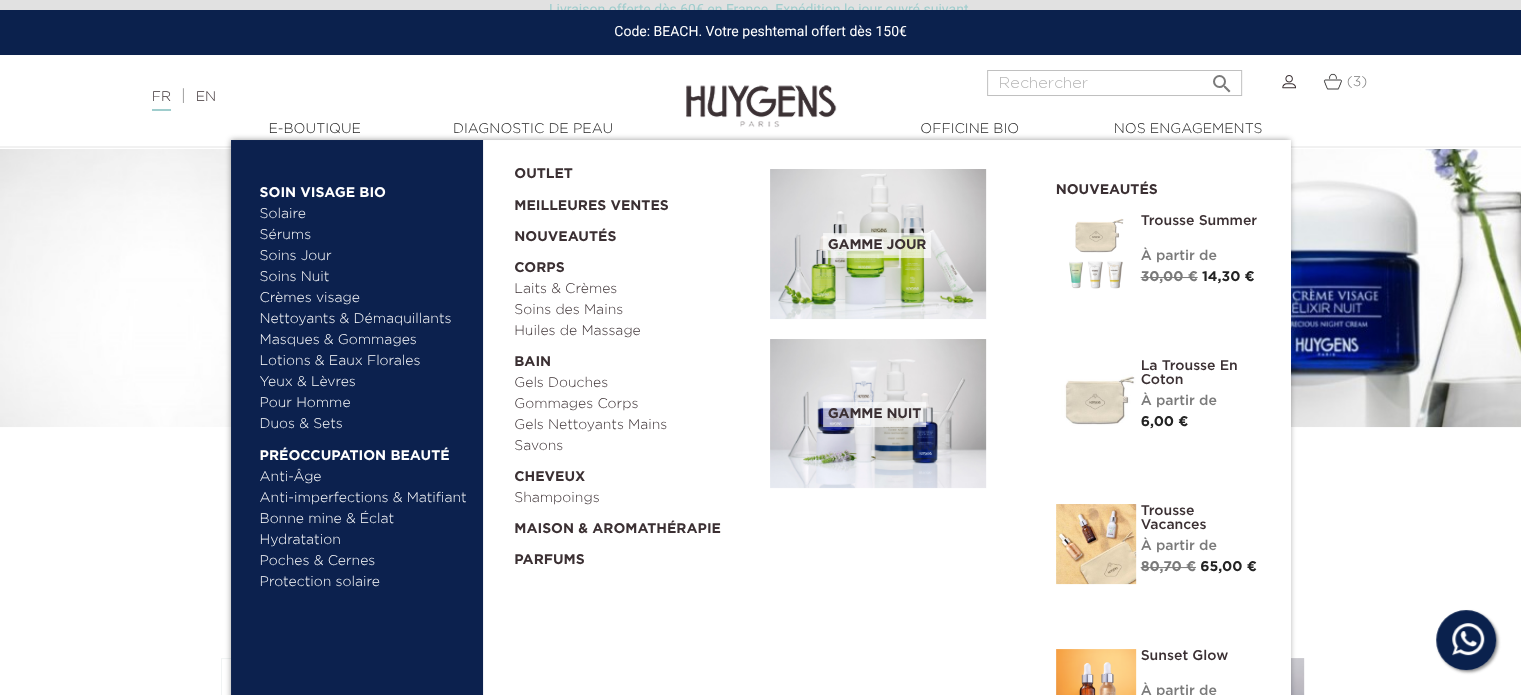 click on "Crèmes visage" at bounding box center (364, 298) 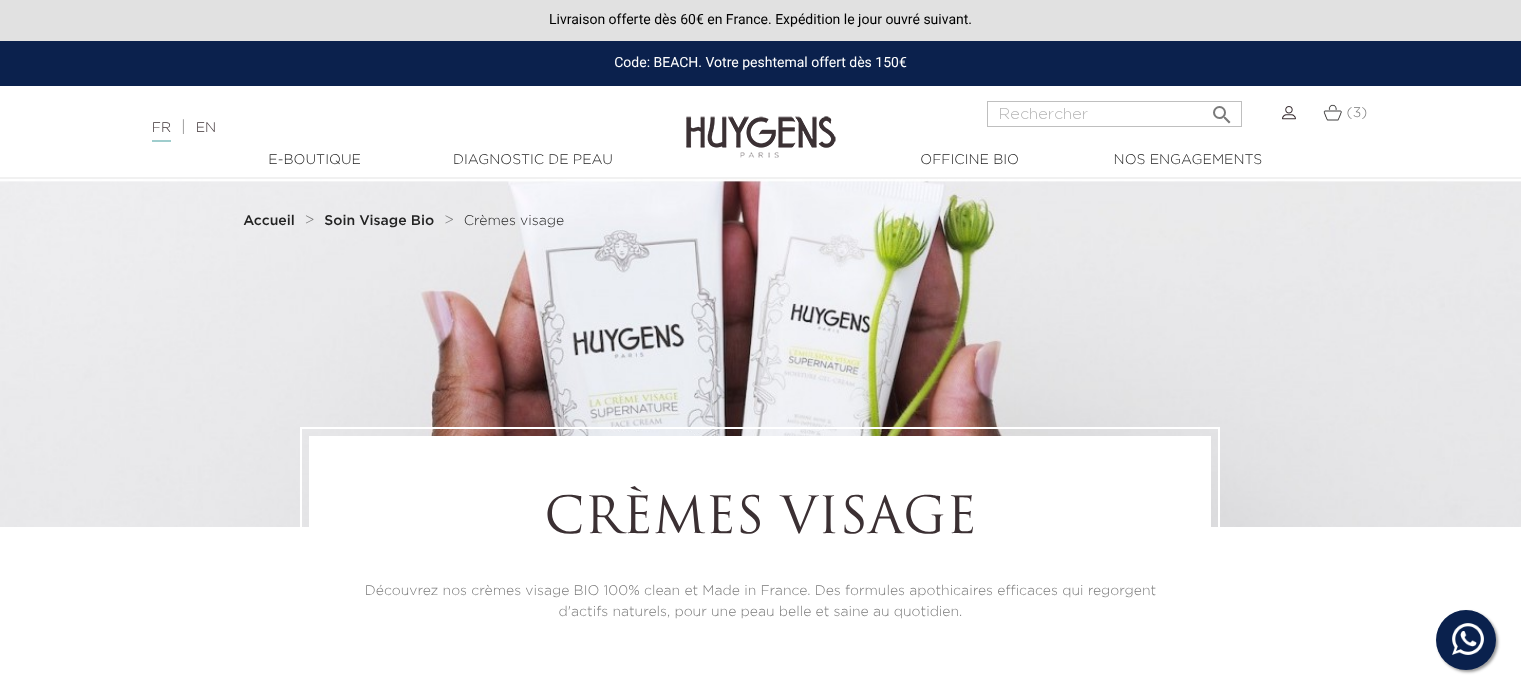 scroll, scrollTop: 0, scrollLeft: 0, axis: both 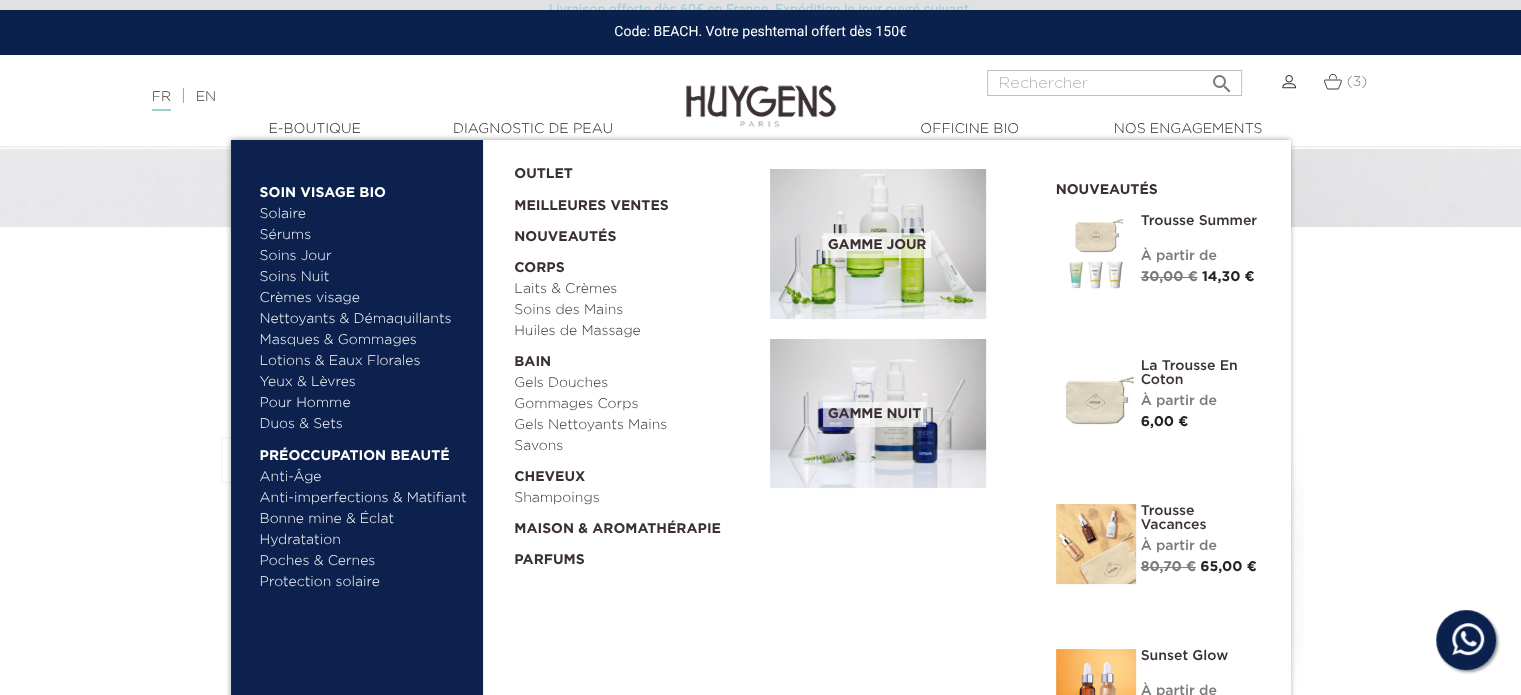 click on "Bonne mine & Éclat" at bounding box center (364, 519) 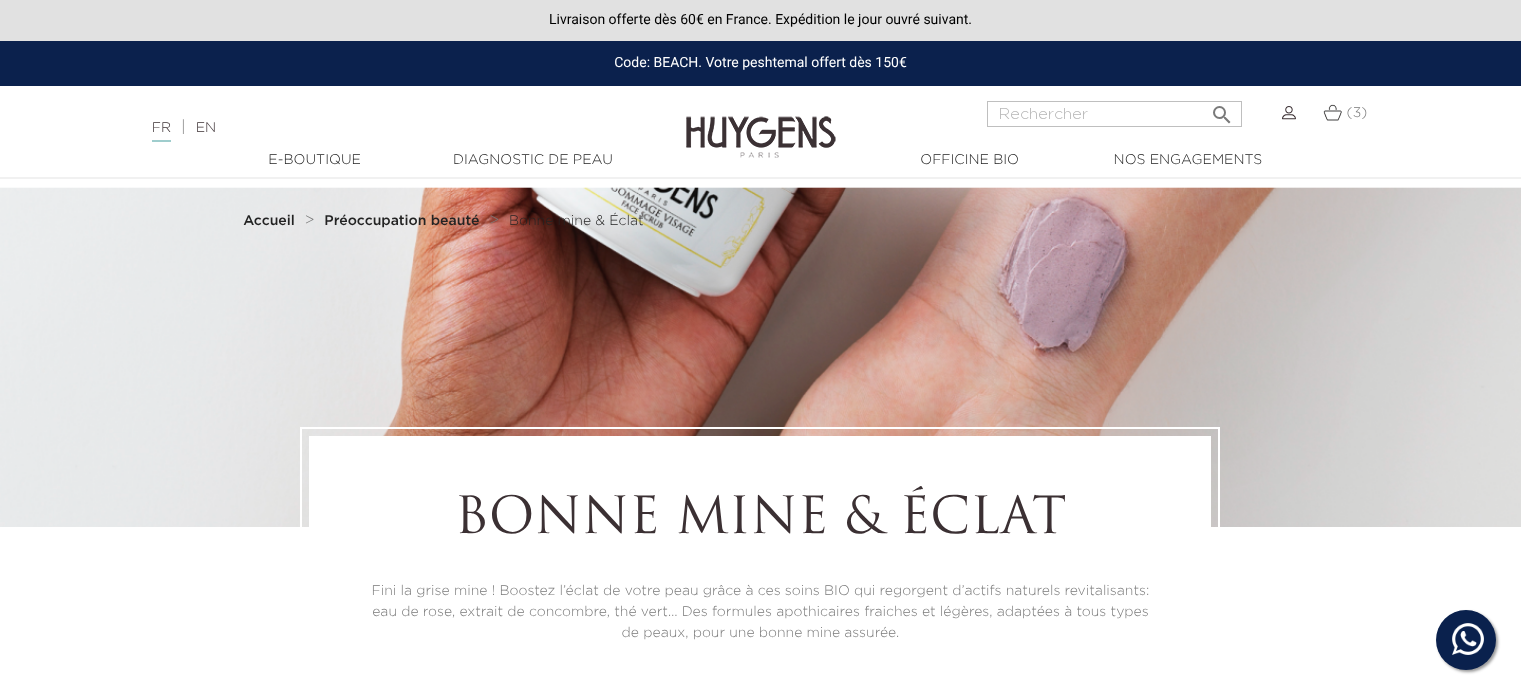 scroll, scrollTop: 0, scrollLeft: 0, axis: both 